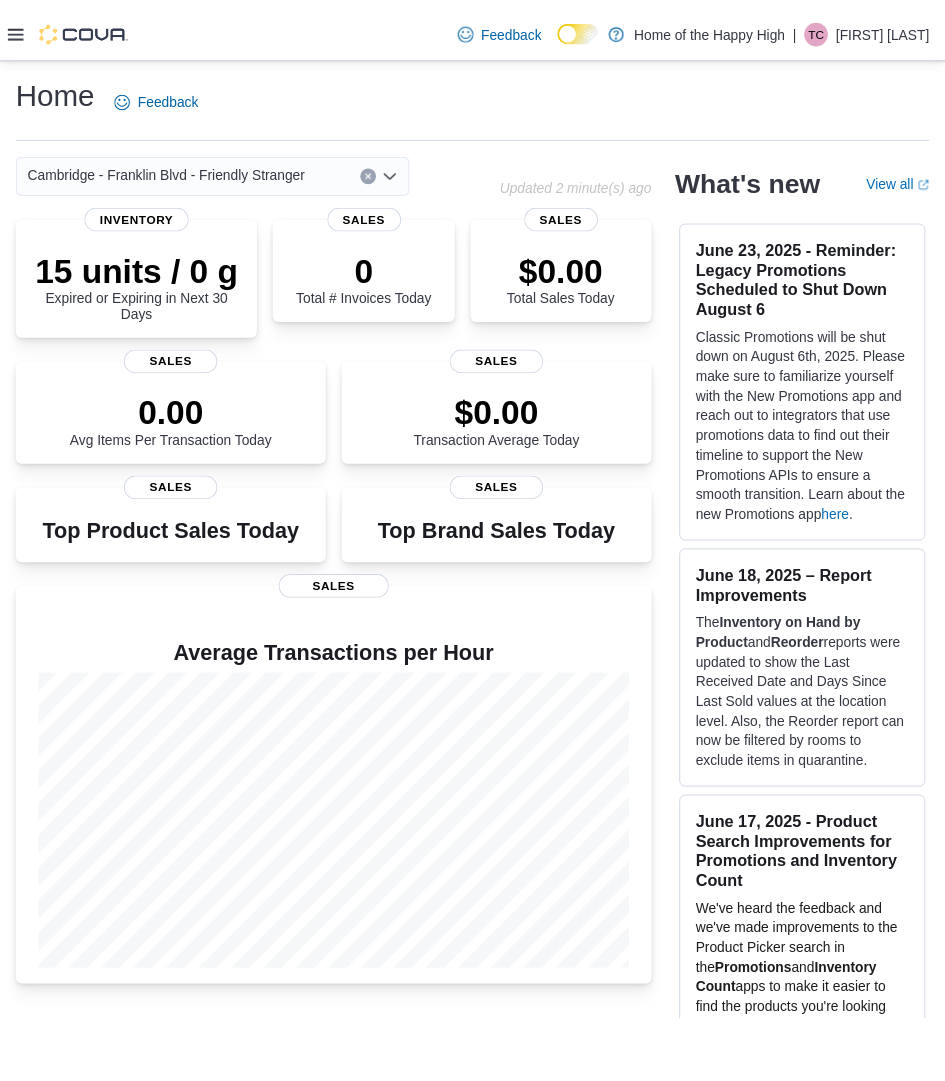 scroll, scrollTop: 0, scrollLeft: 0, axis: both 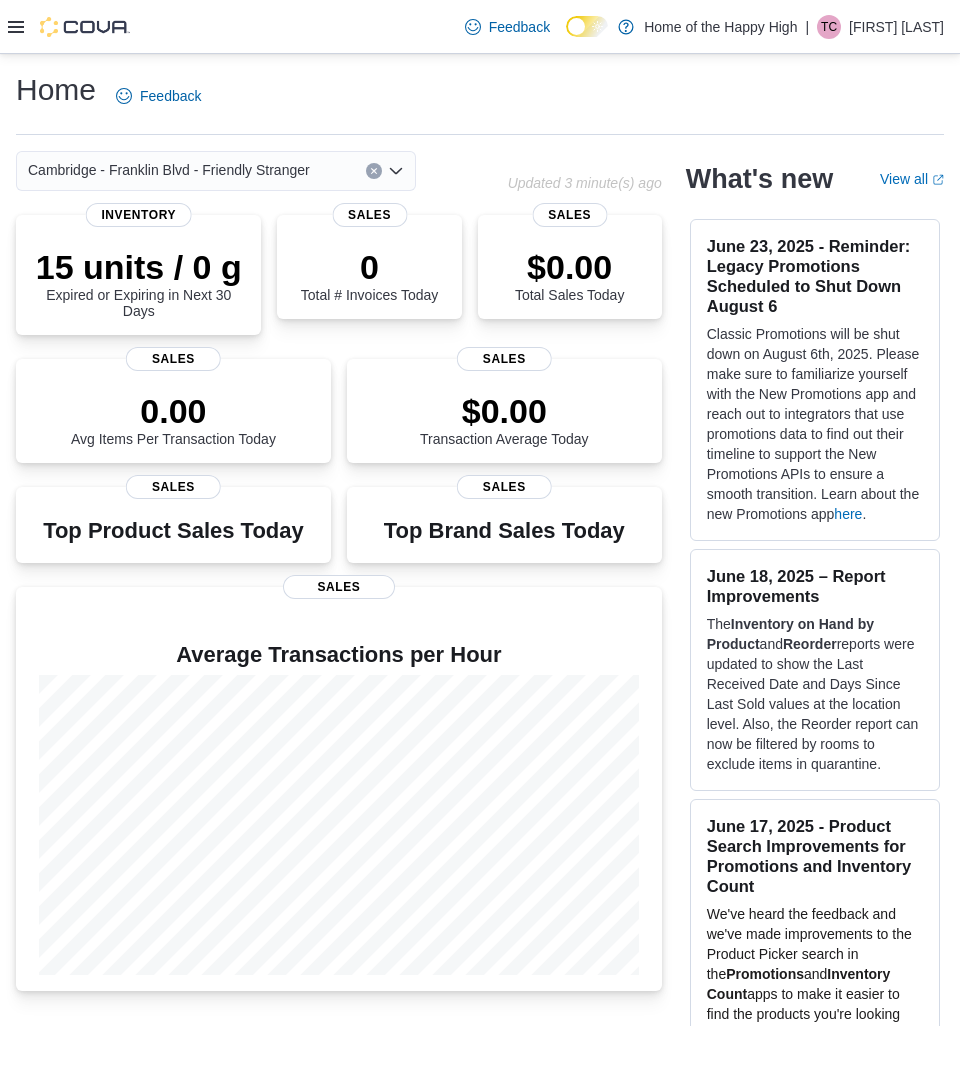 click 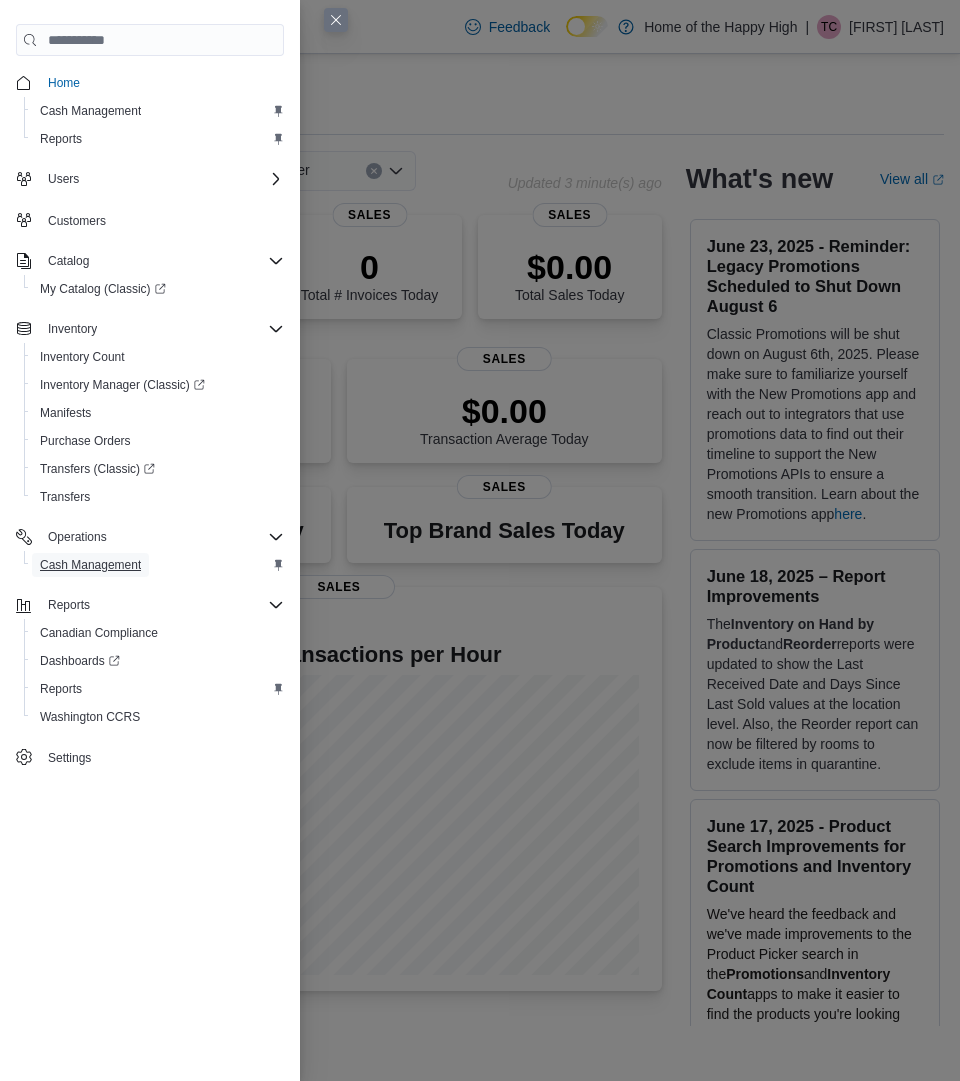 click on "Cash Management" at bounding box center [90, 565] 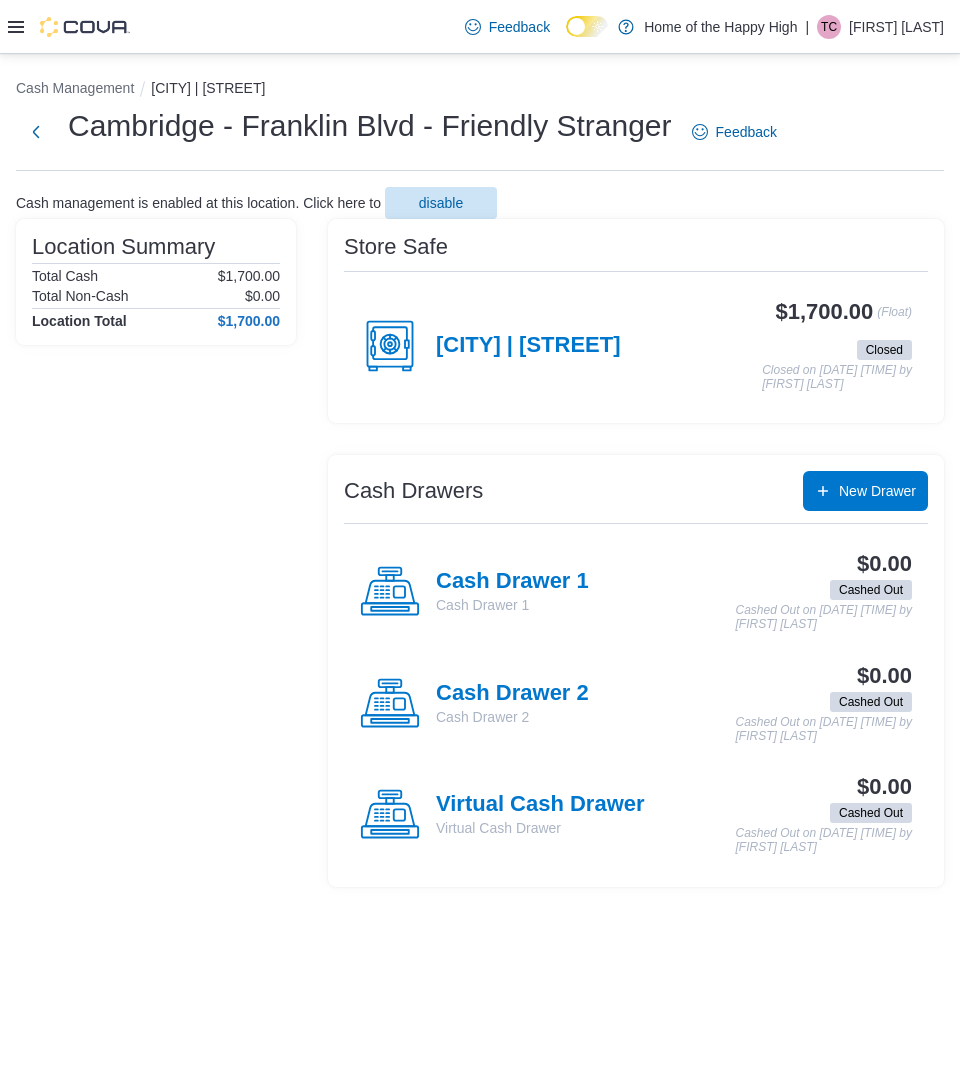 click on "[CITY] | [STREET]" at bounding box center (490, 346) 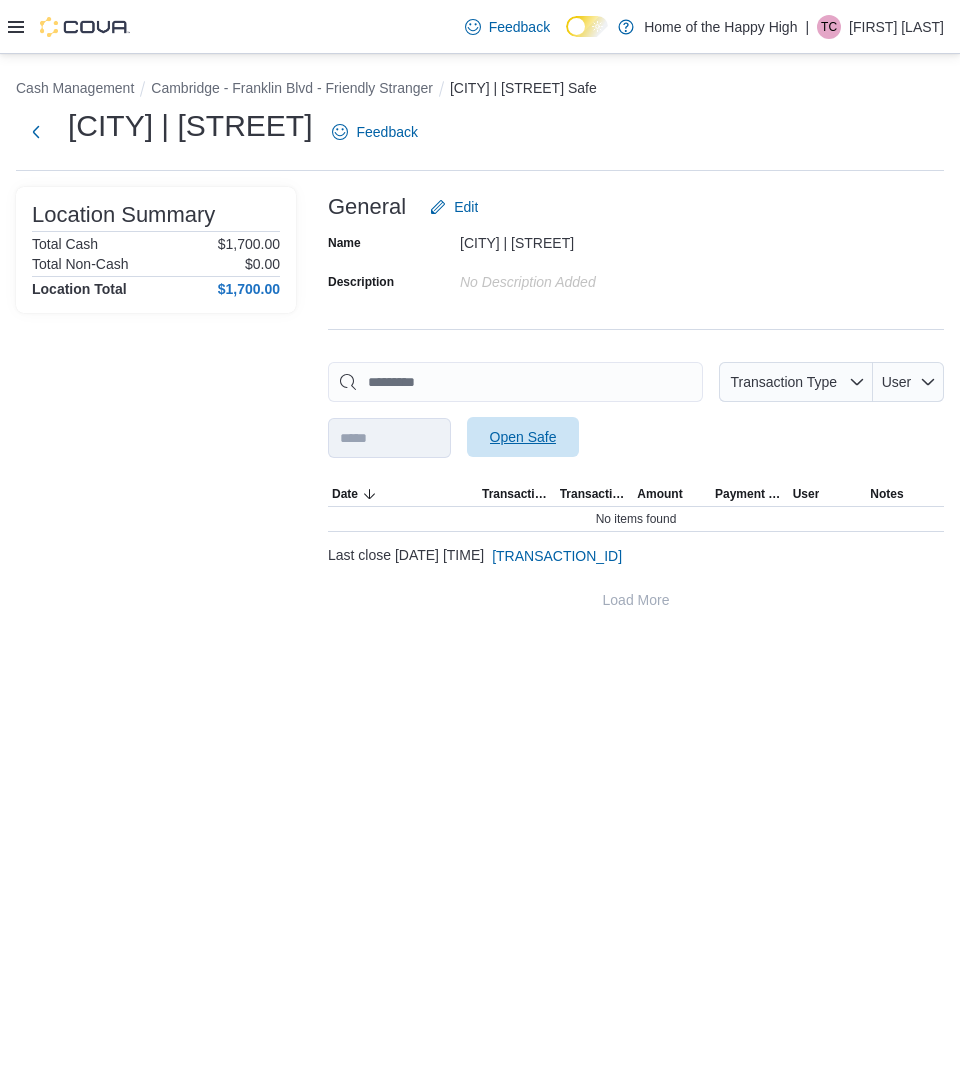 click on "Open Safe" at bounding box center (523, 437) 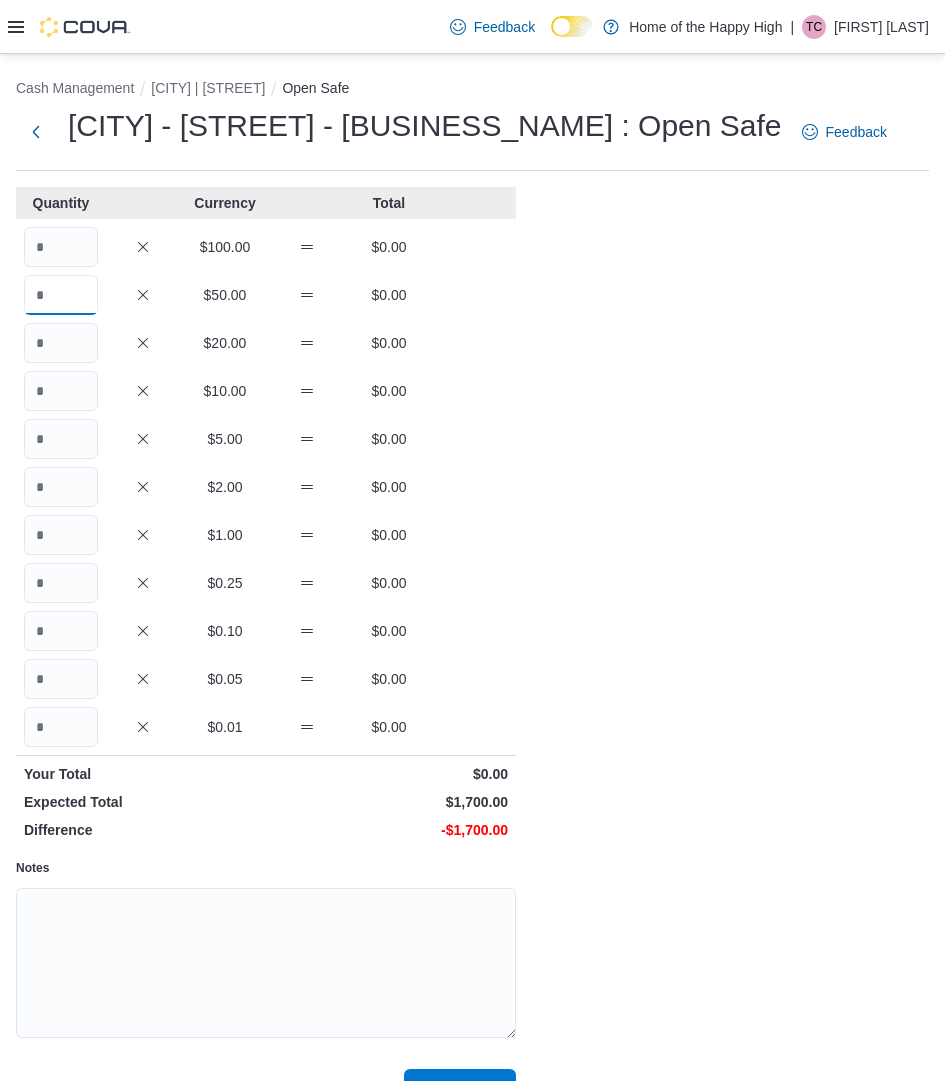 click at bounding box center [61, 295] 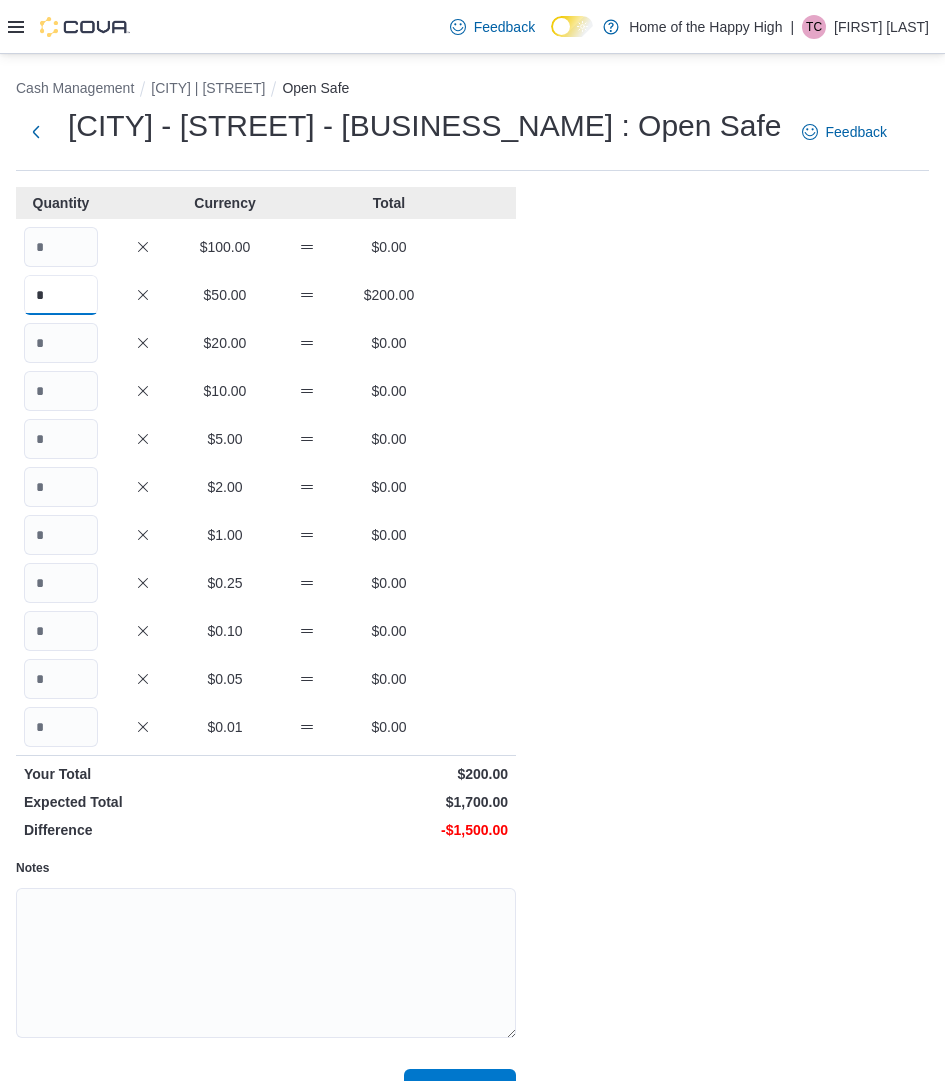 type on "*" 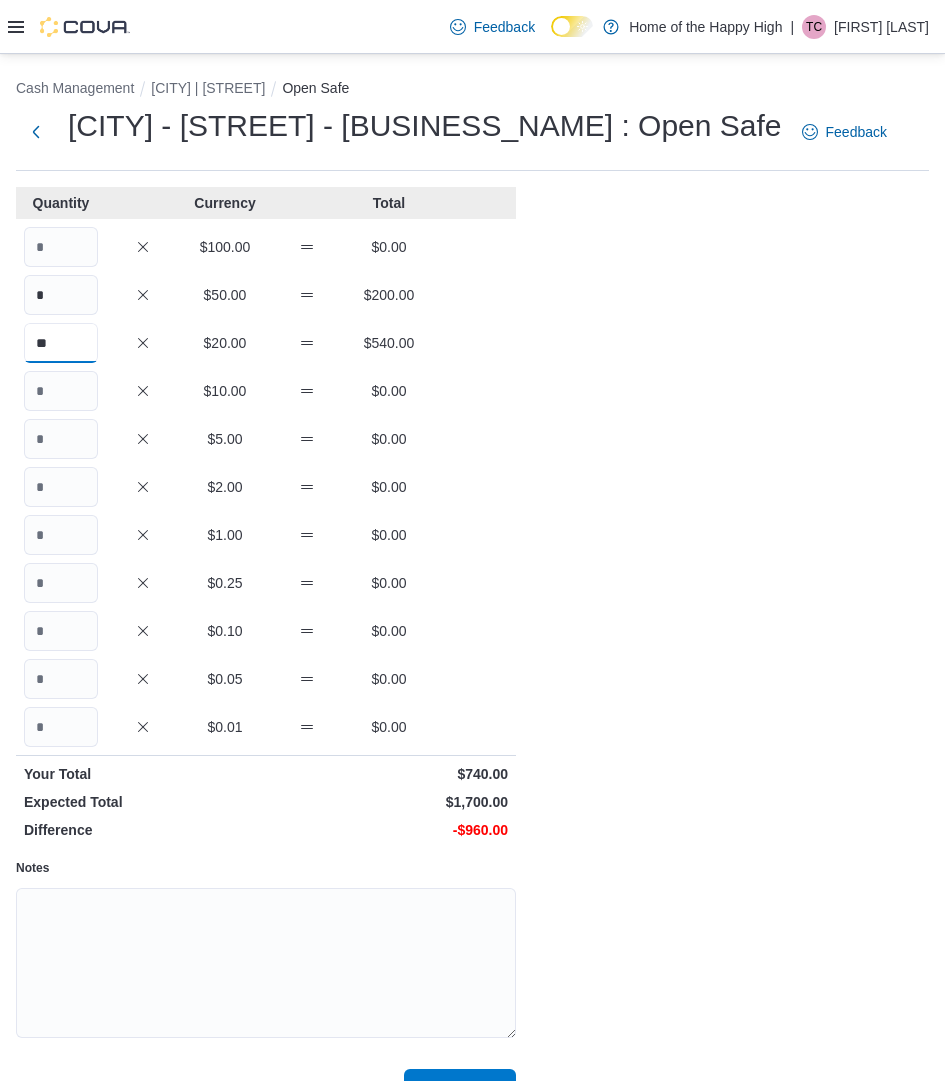 type on "**" 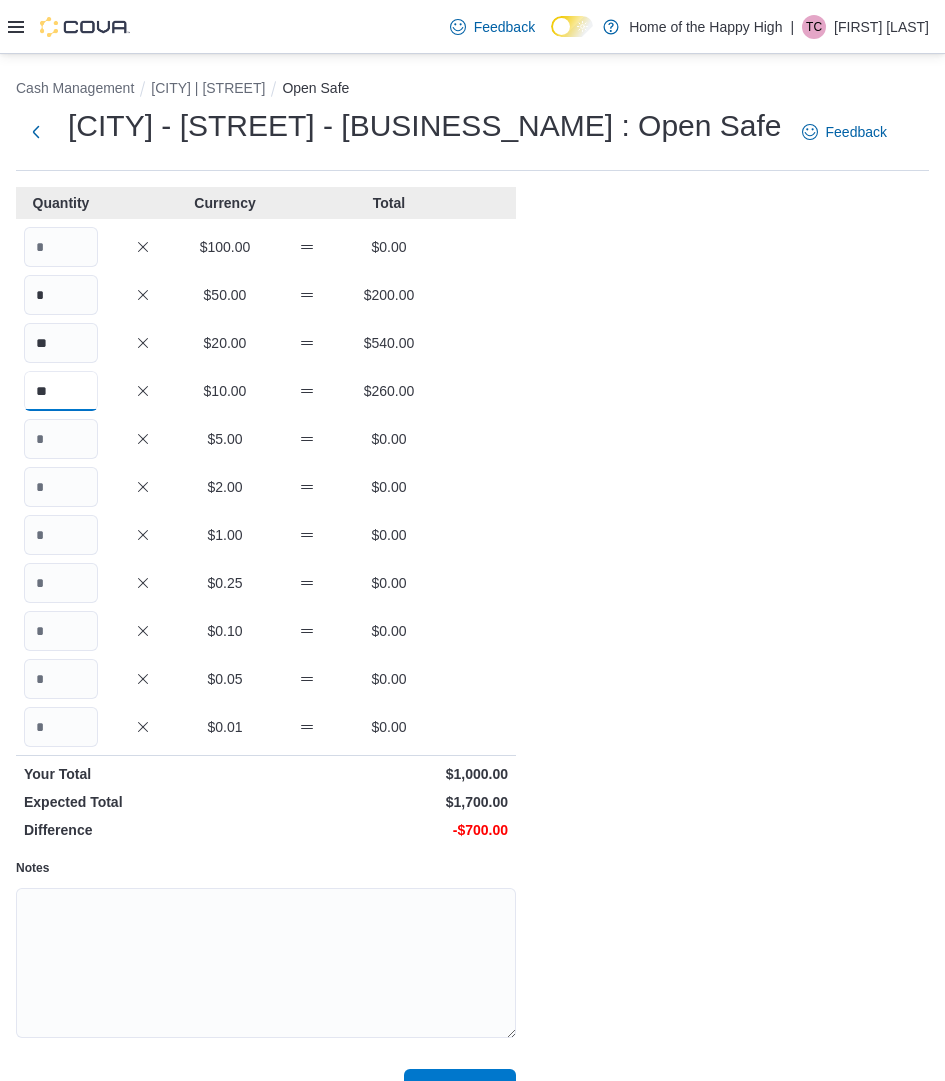 type on "**" 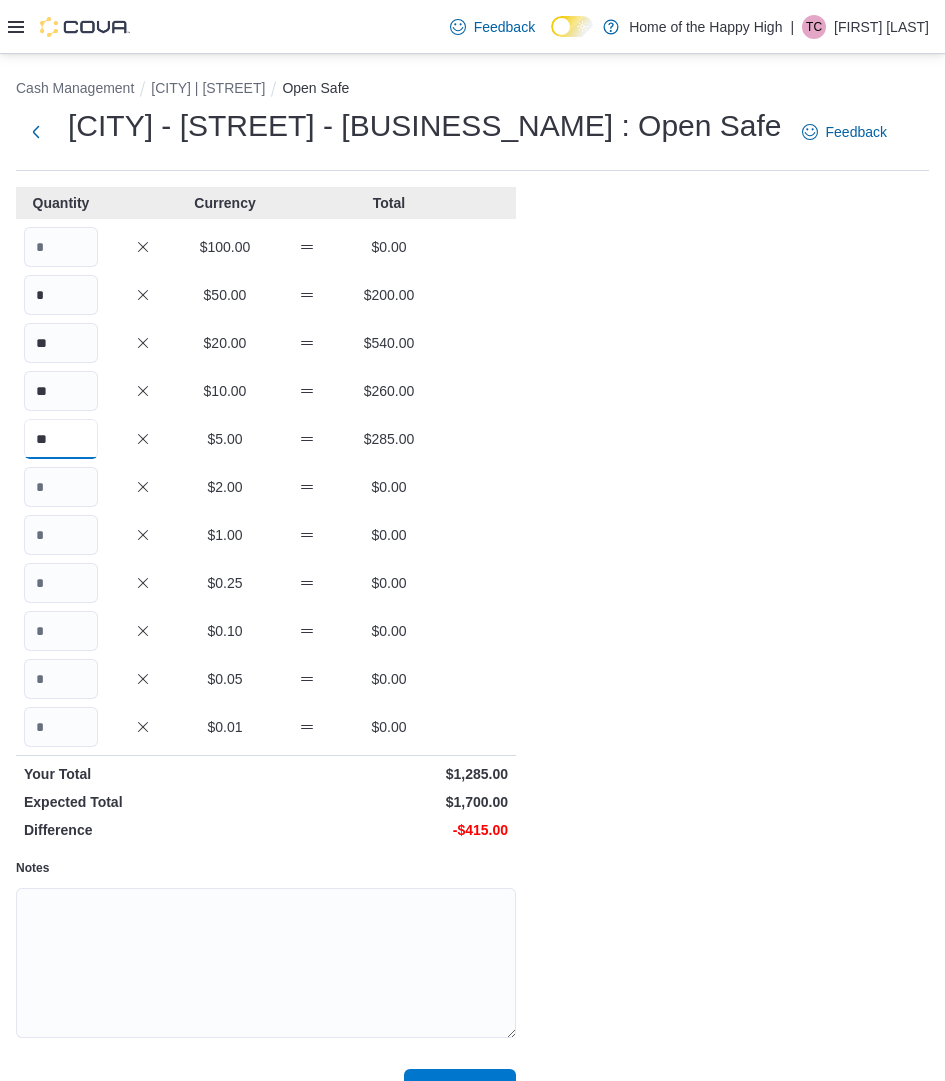 type on "**" 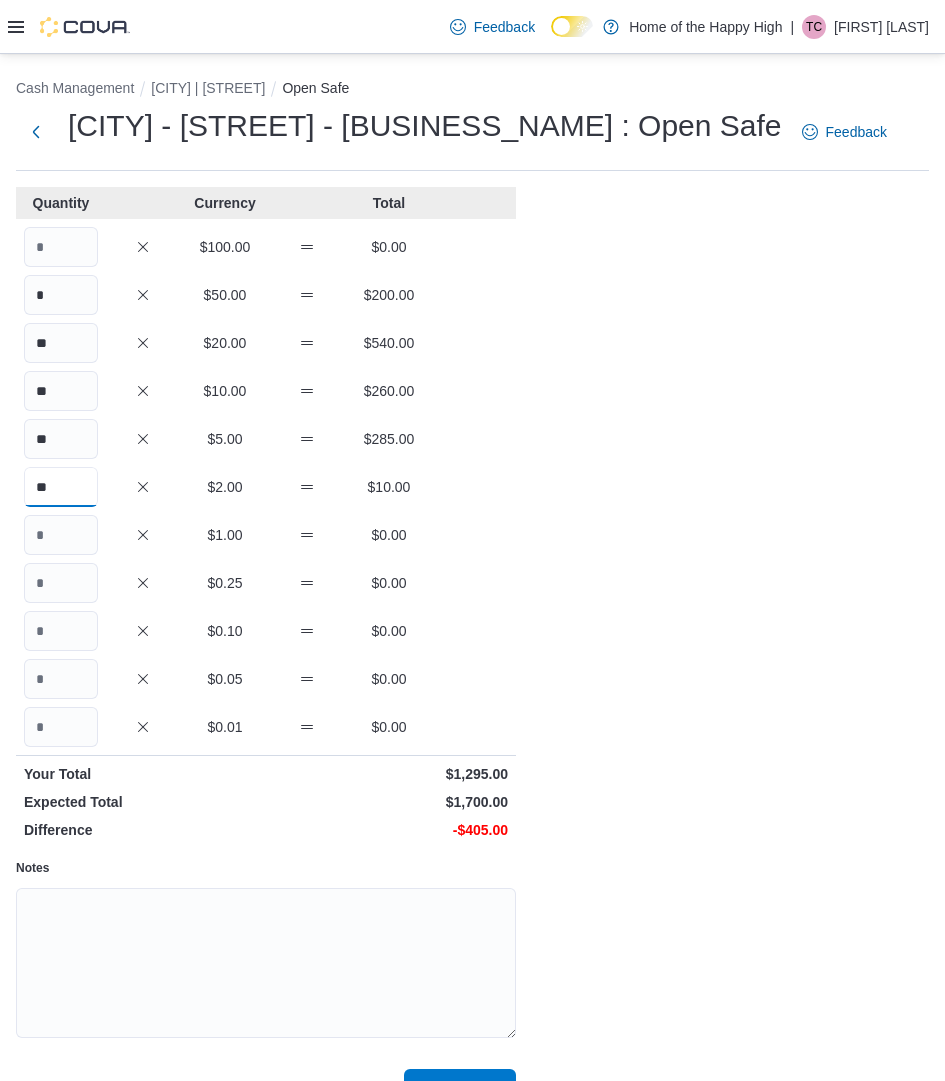 type on "**" 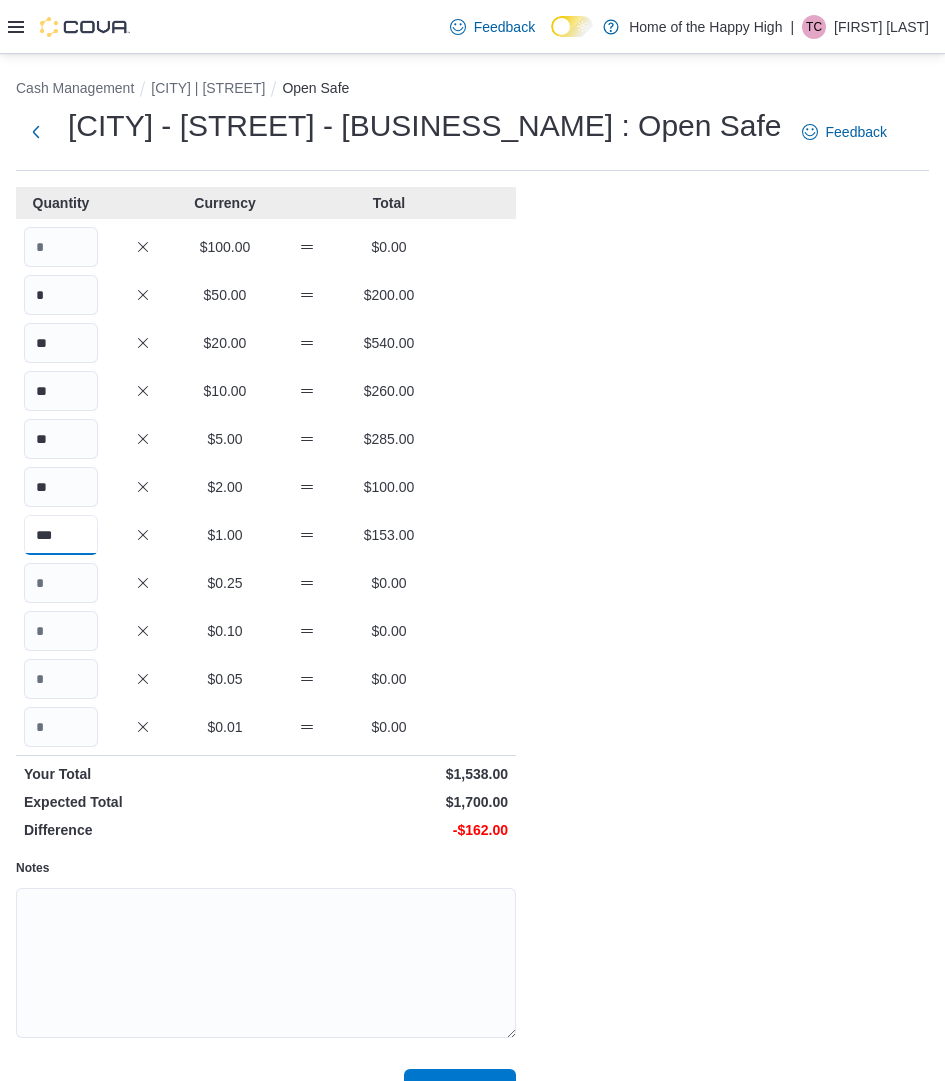 type on "***" 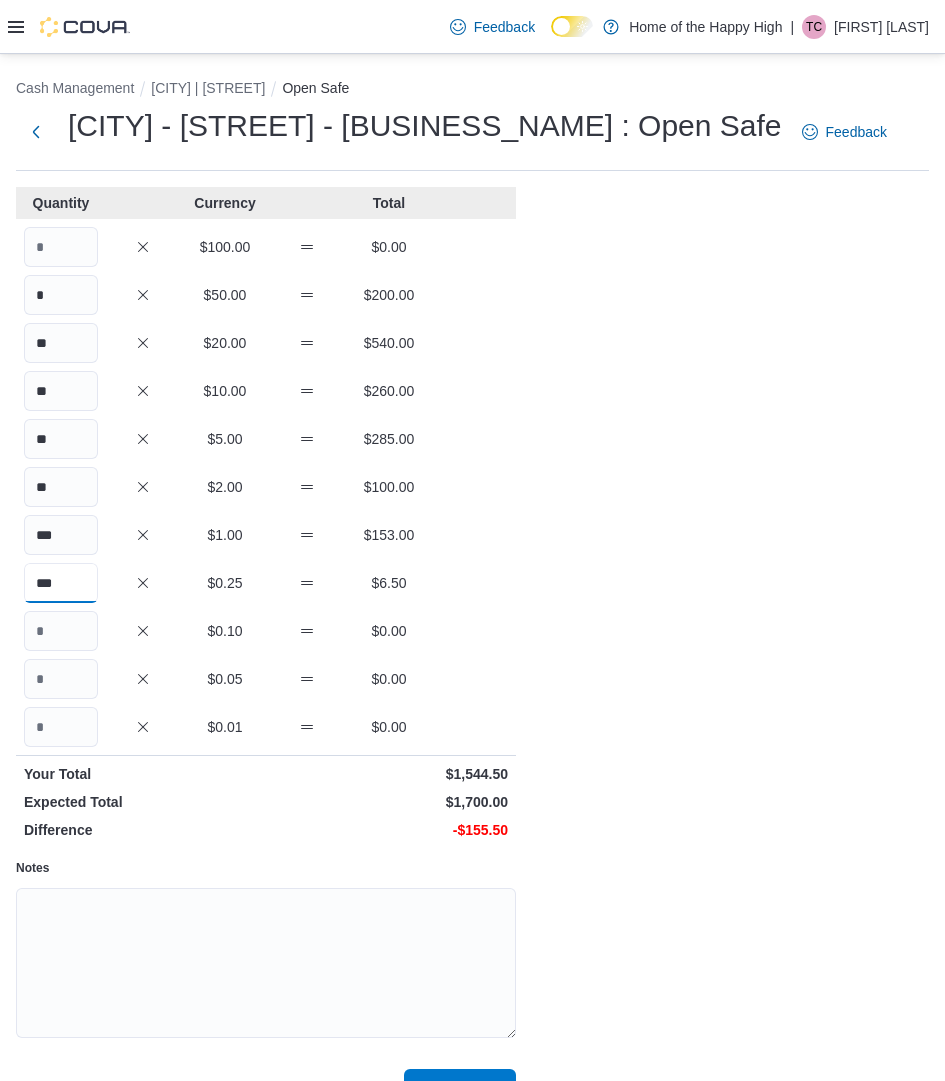 type on "***" 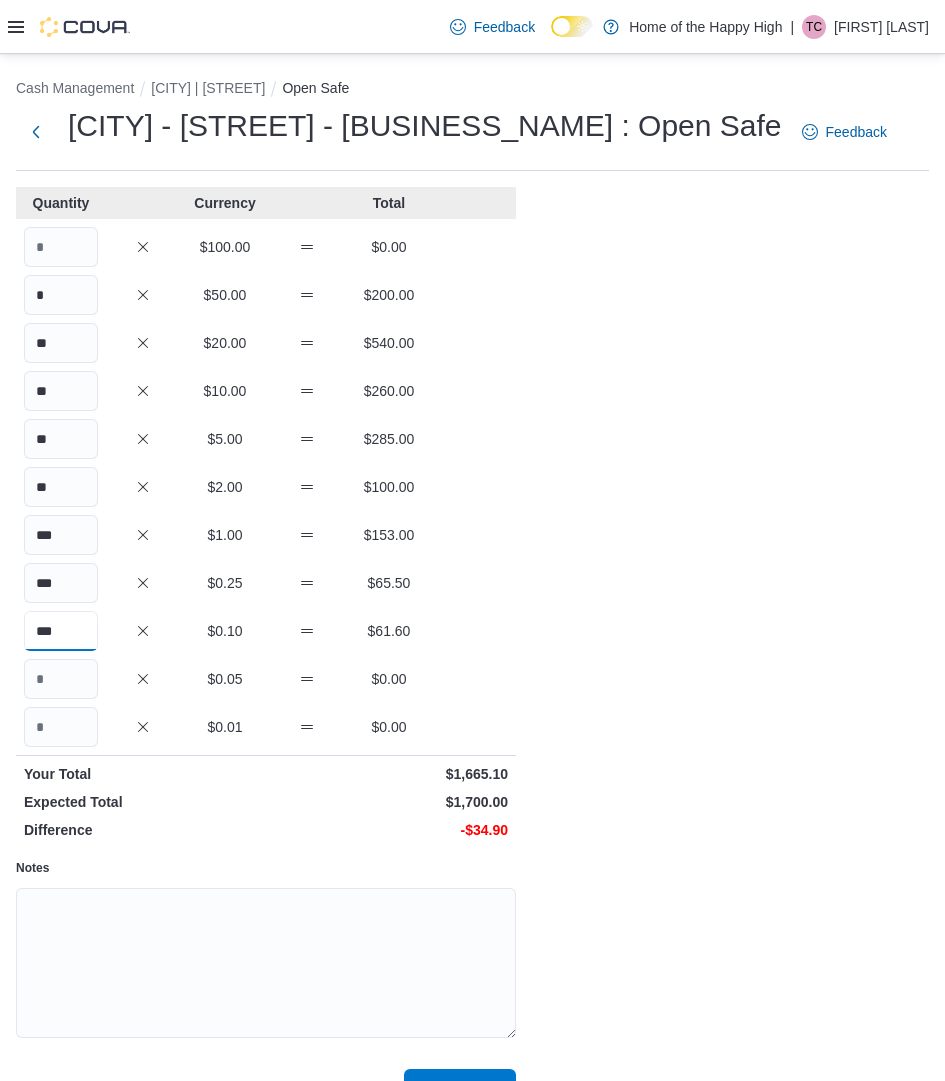 type on "***" 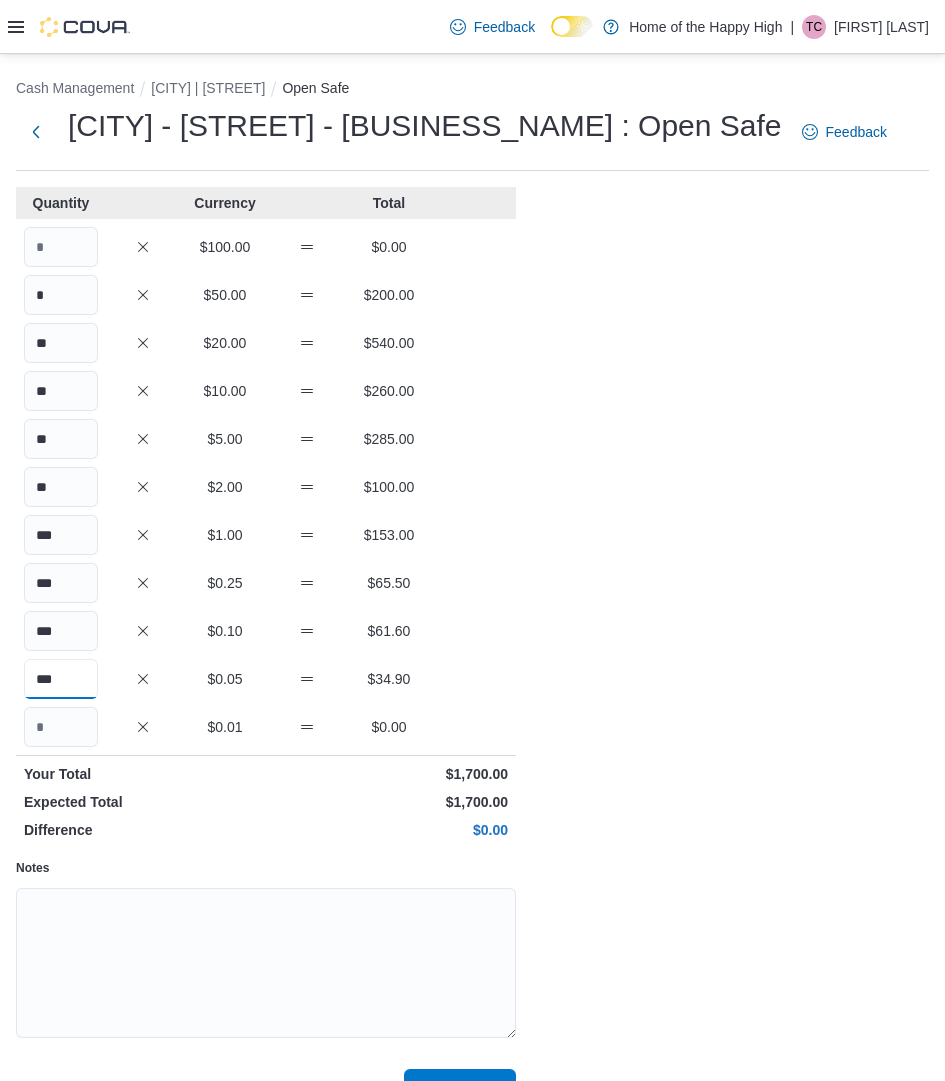 type on "***" 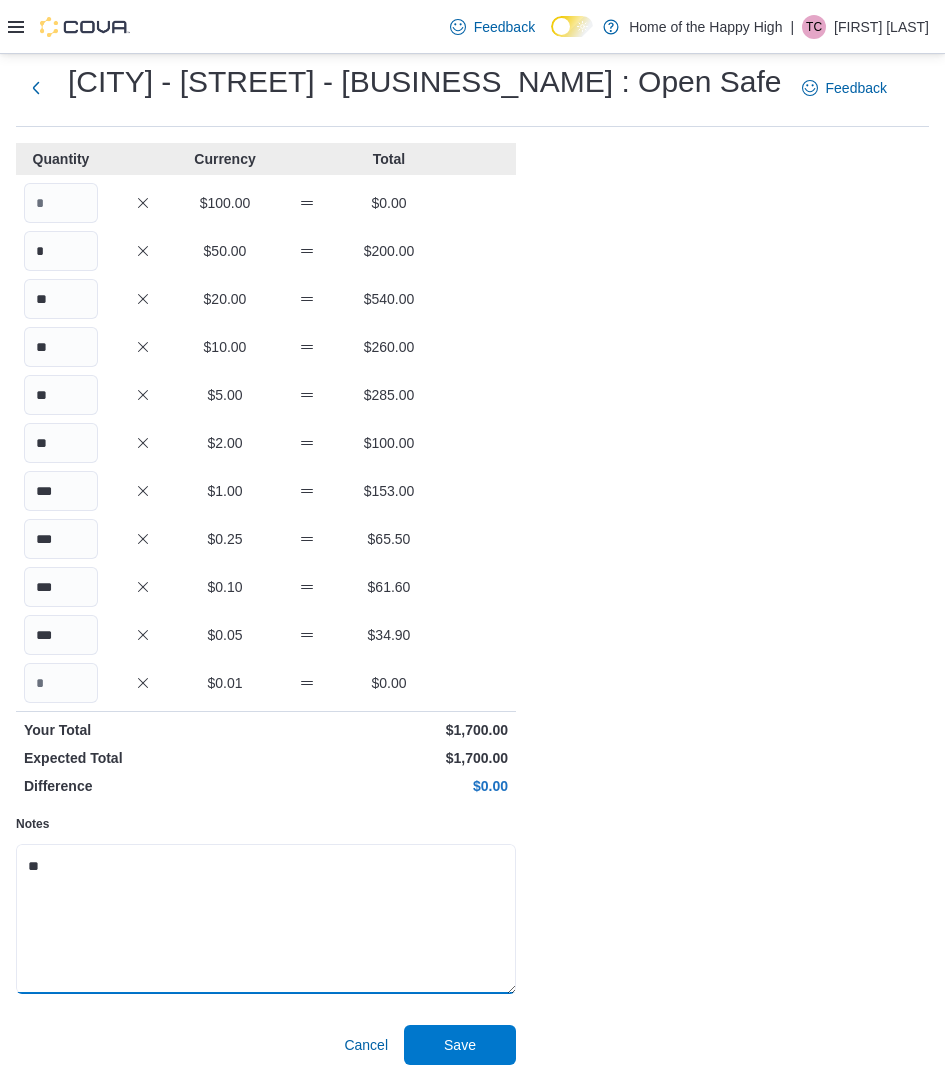 scroll, scrollTop: 84, scrollLeft: 0, axis: vertical 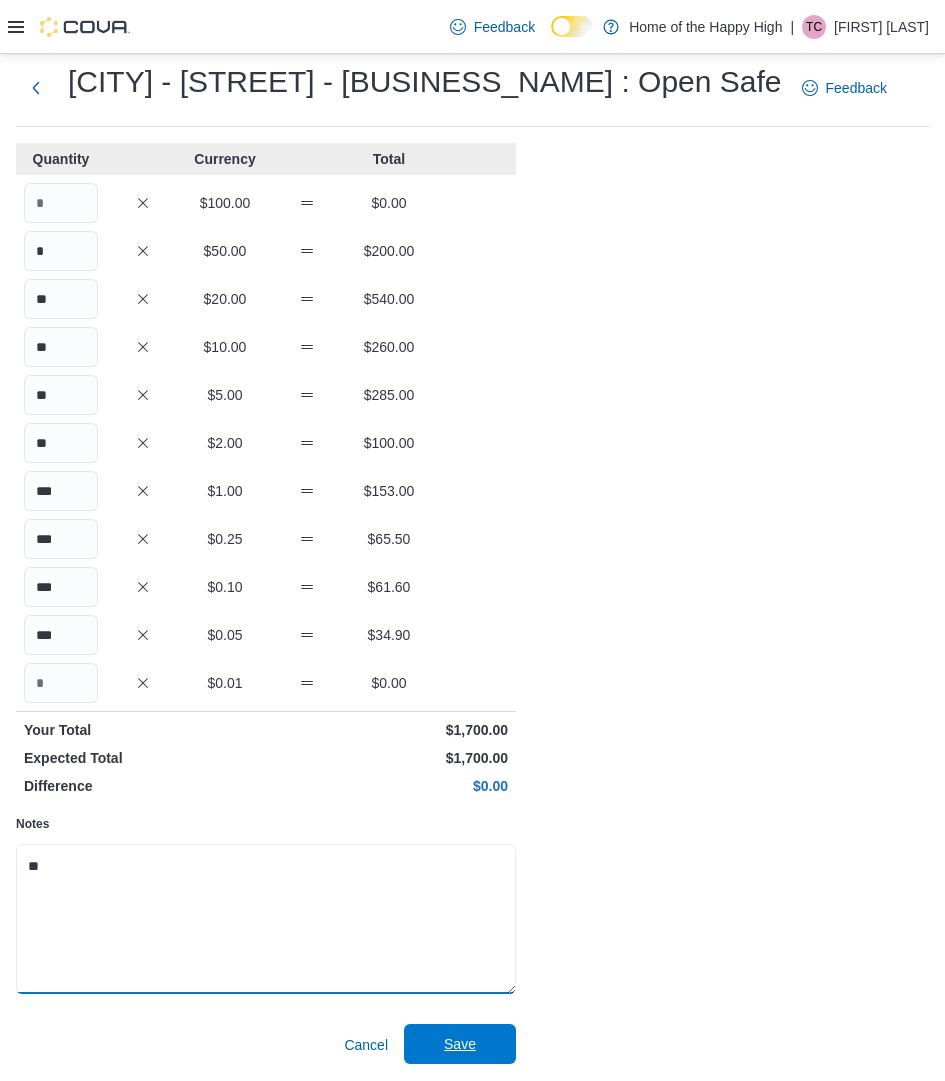 type on "**" 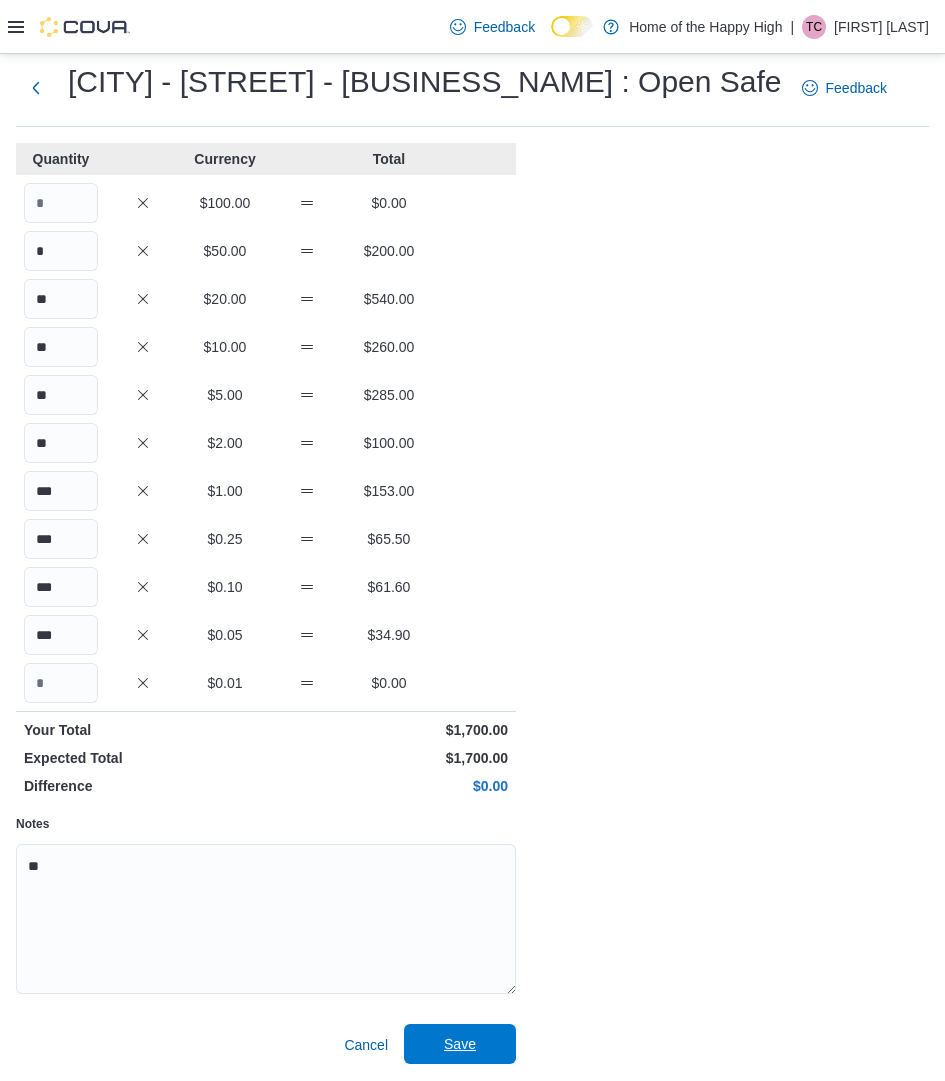 click on "Save" at bounding box center [460, 1044] 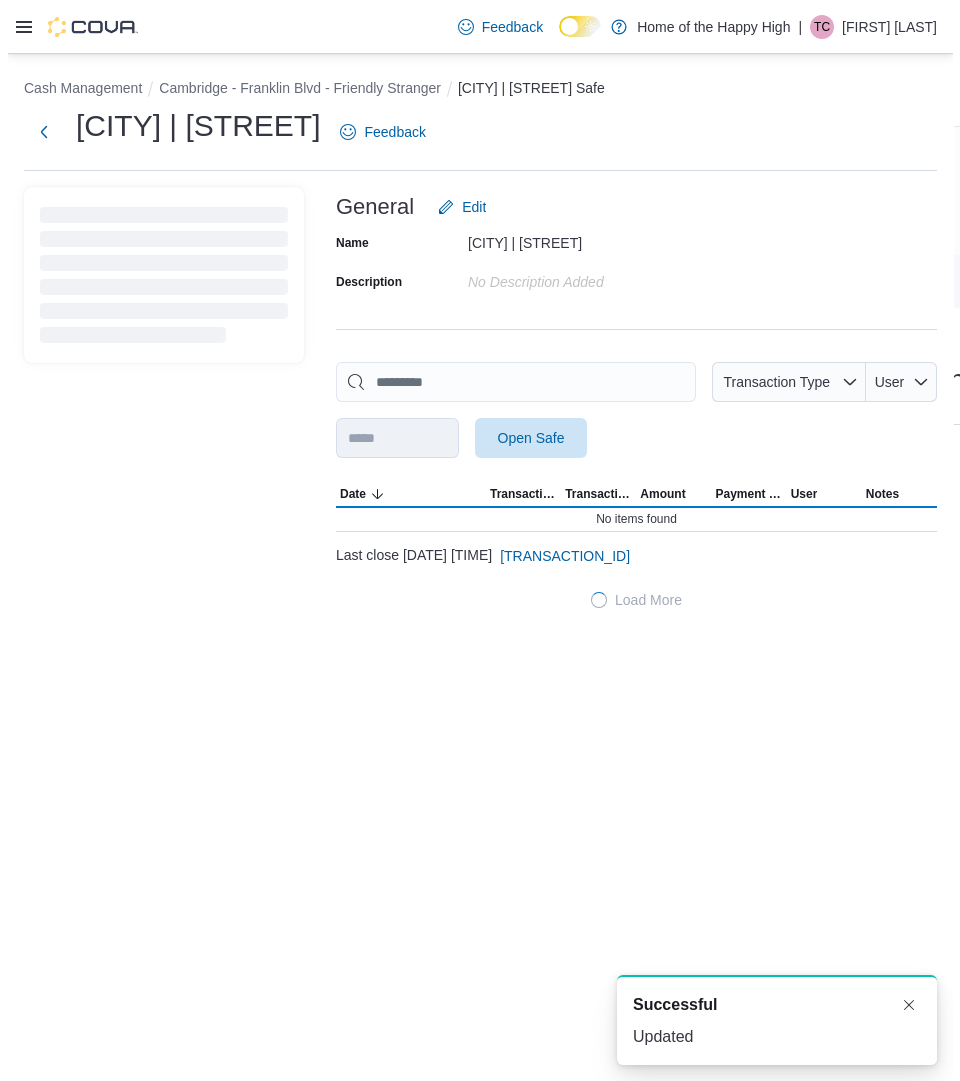 scroll, scrollTop: 0, scrollLeft: 0, axis: both 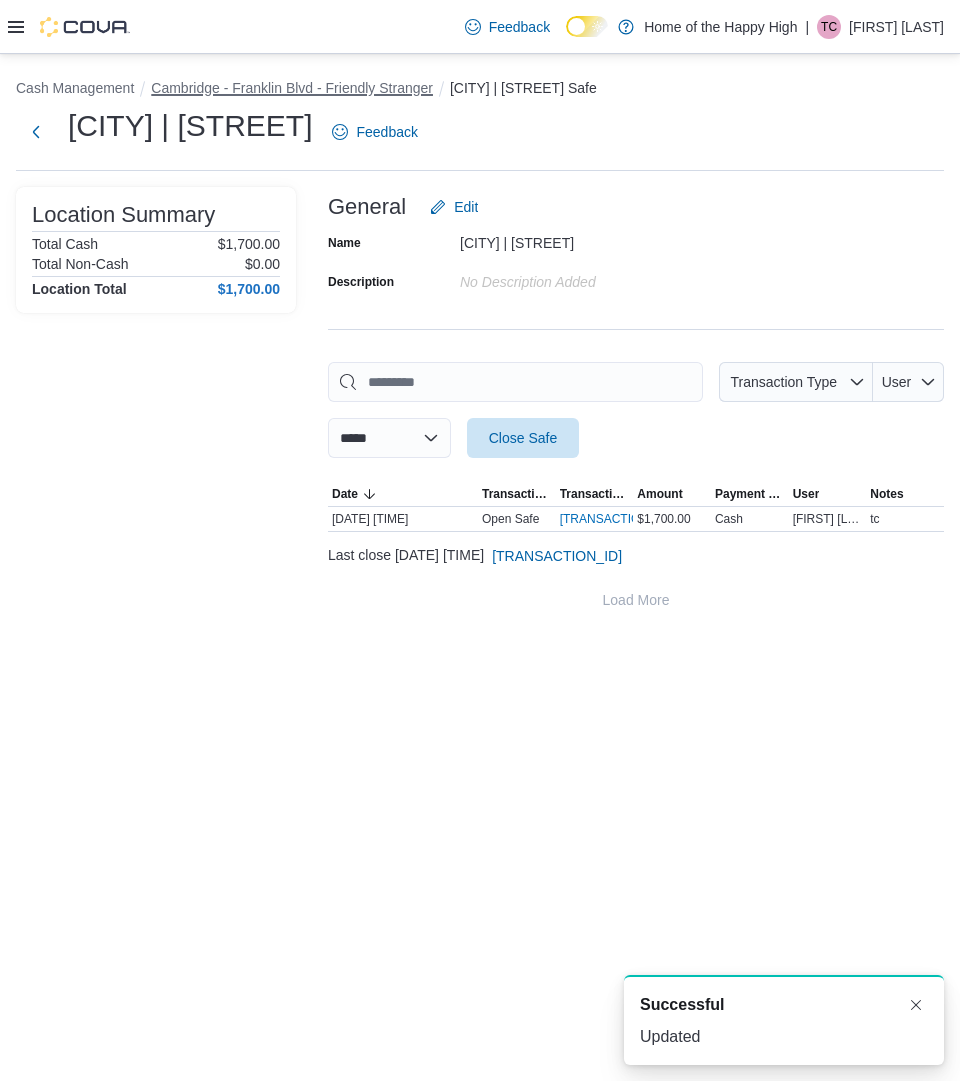 click on "Cambridge - Franklin Blvd - Friendly Stranger" at bounding box center (292, 88) 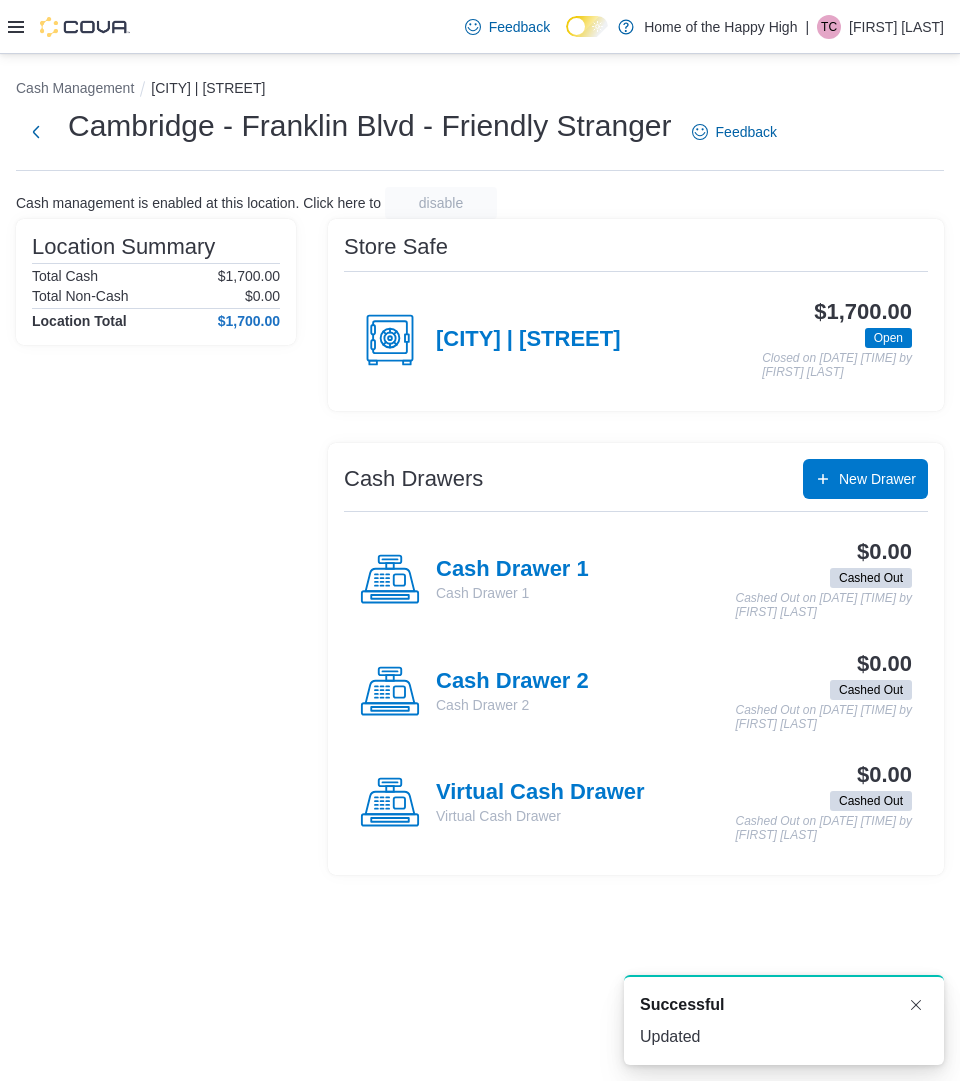 click on "Cash Drawer 1 Cash Drawer 1" at bounding box center [474, 580] 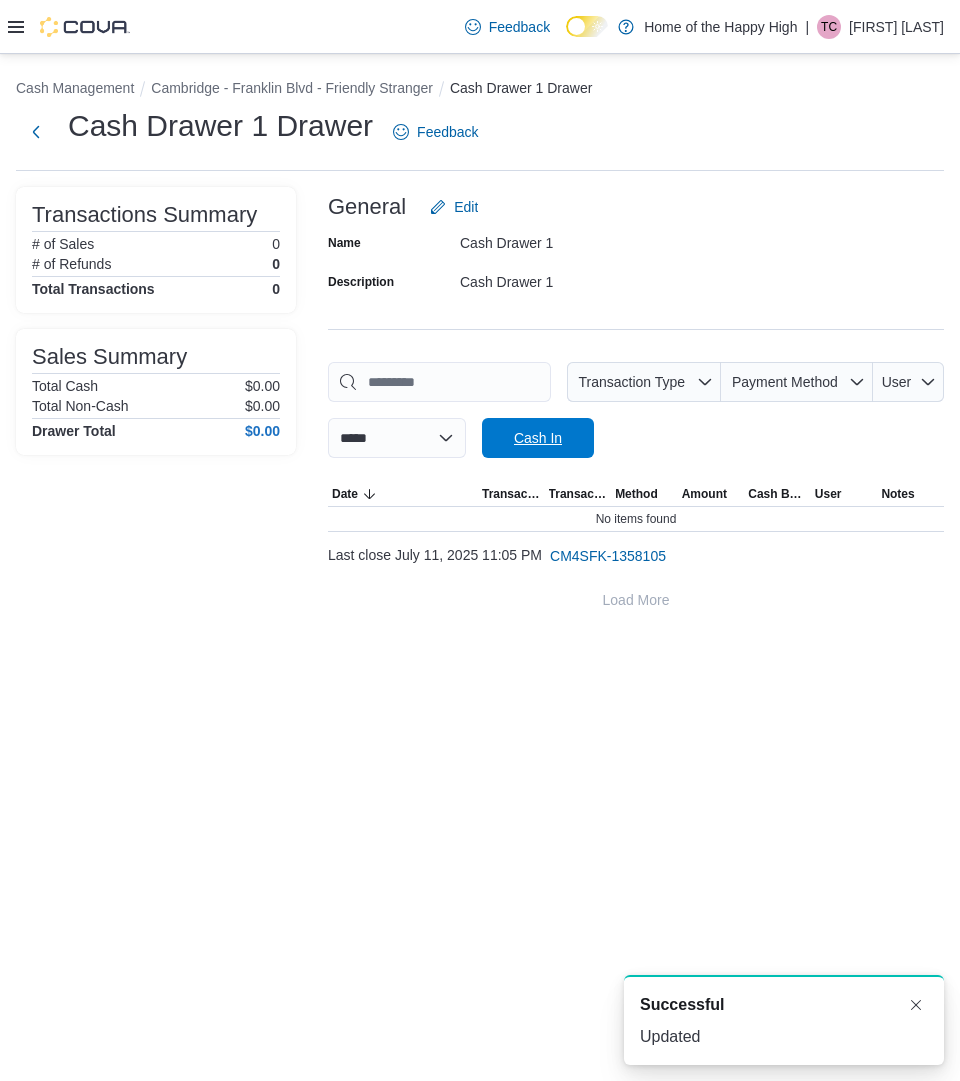 click on "Cash In" at bounding box center (538, 438) 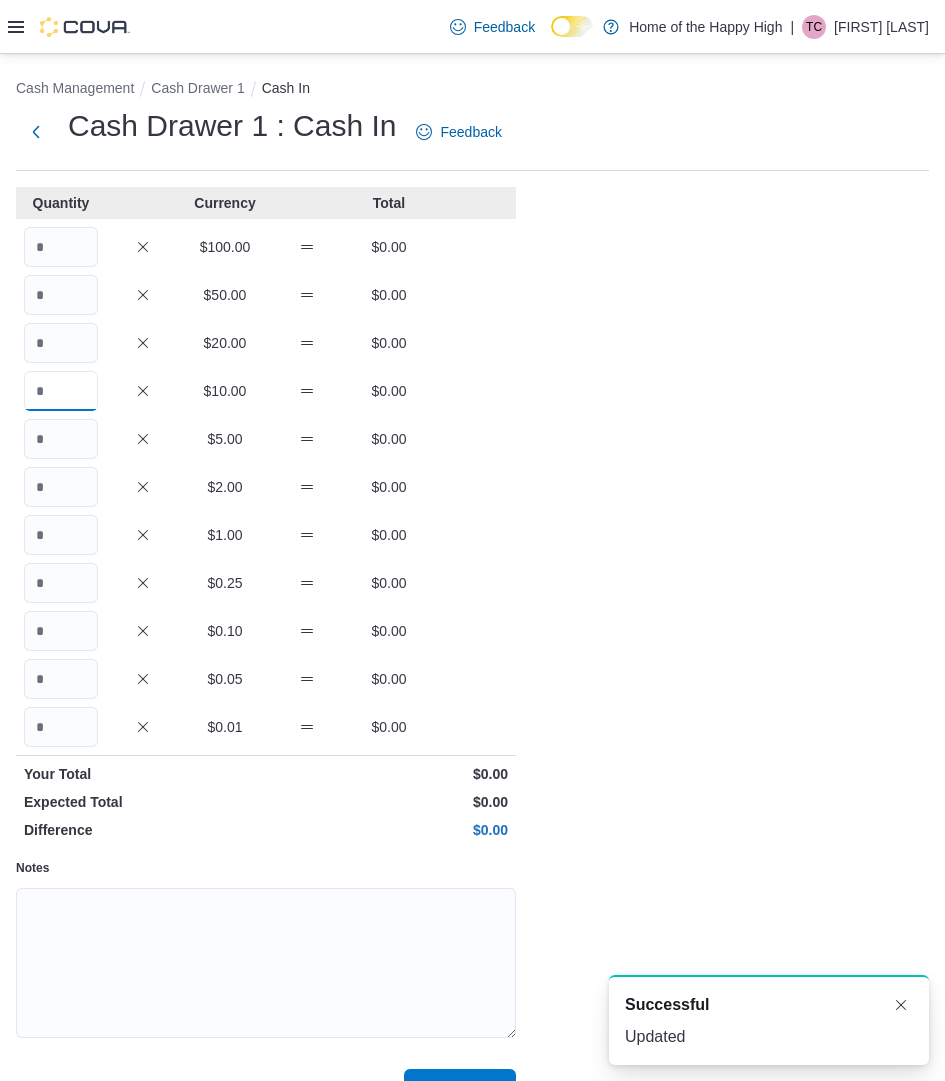 click at bounding box center [61, 391] 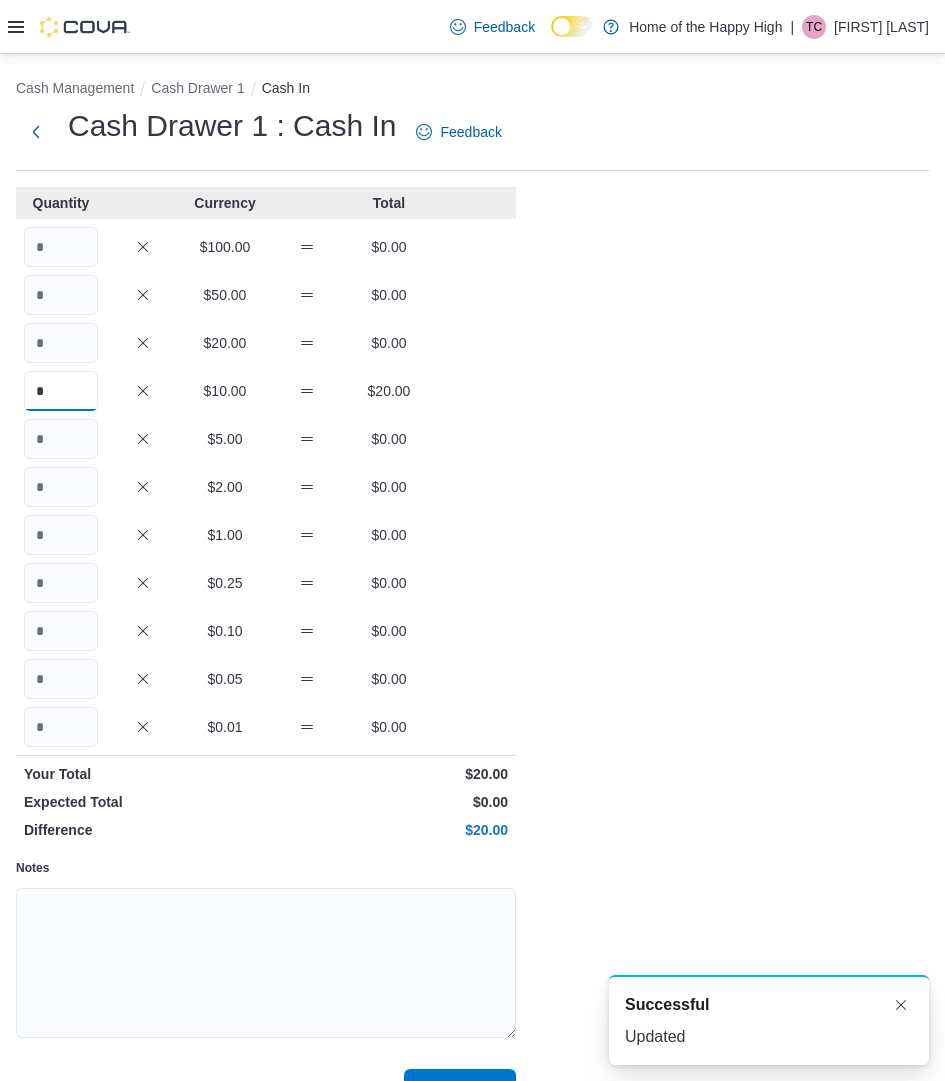 type on "*" 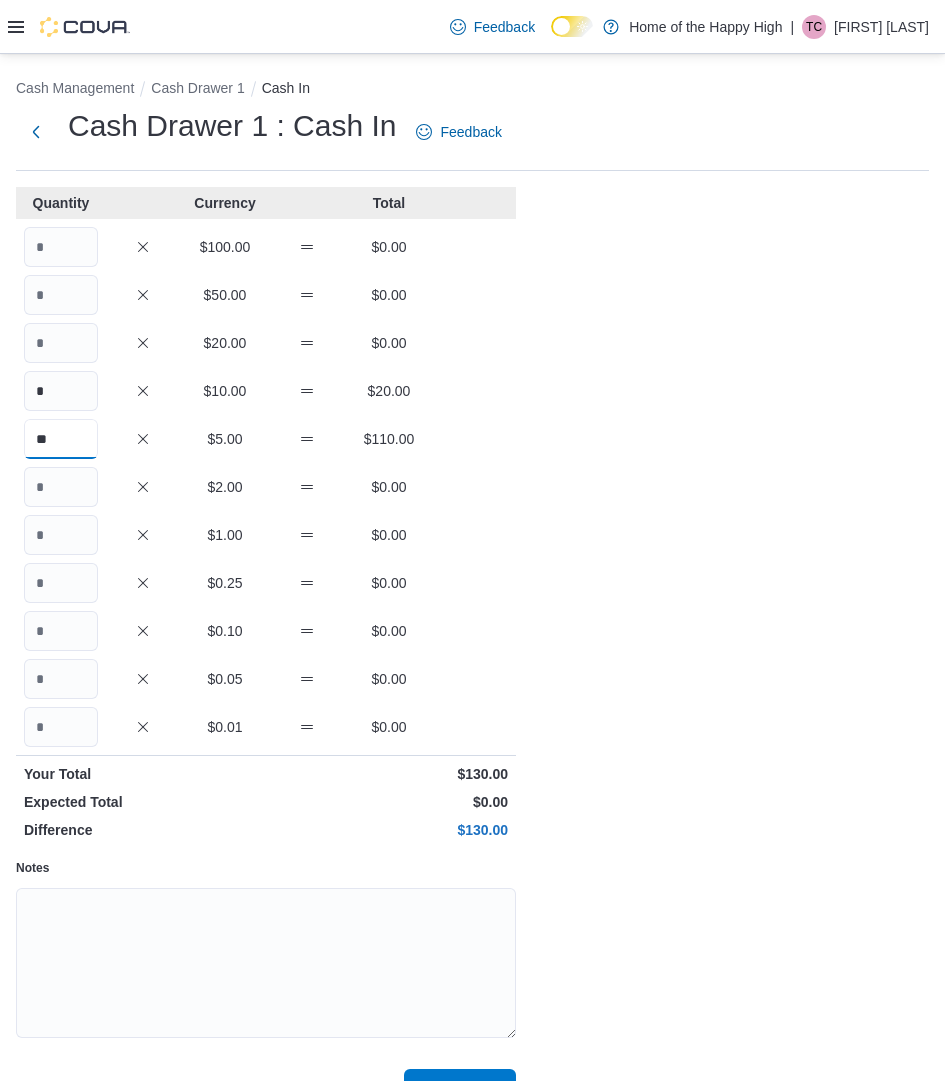 type on "**" 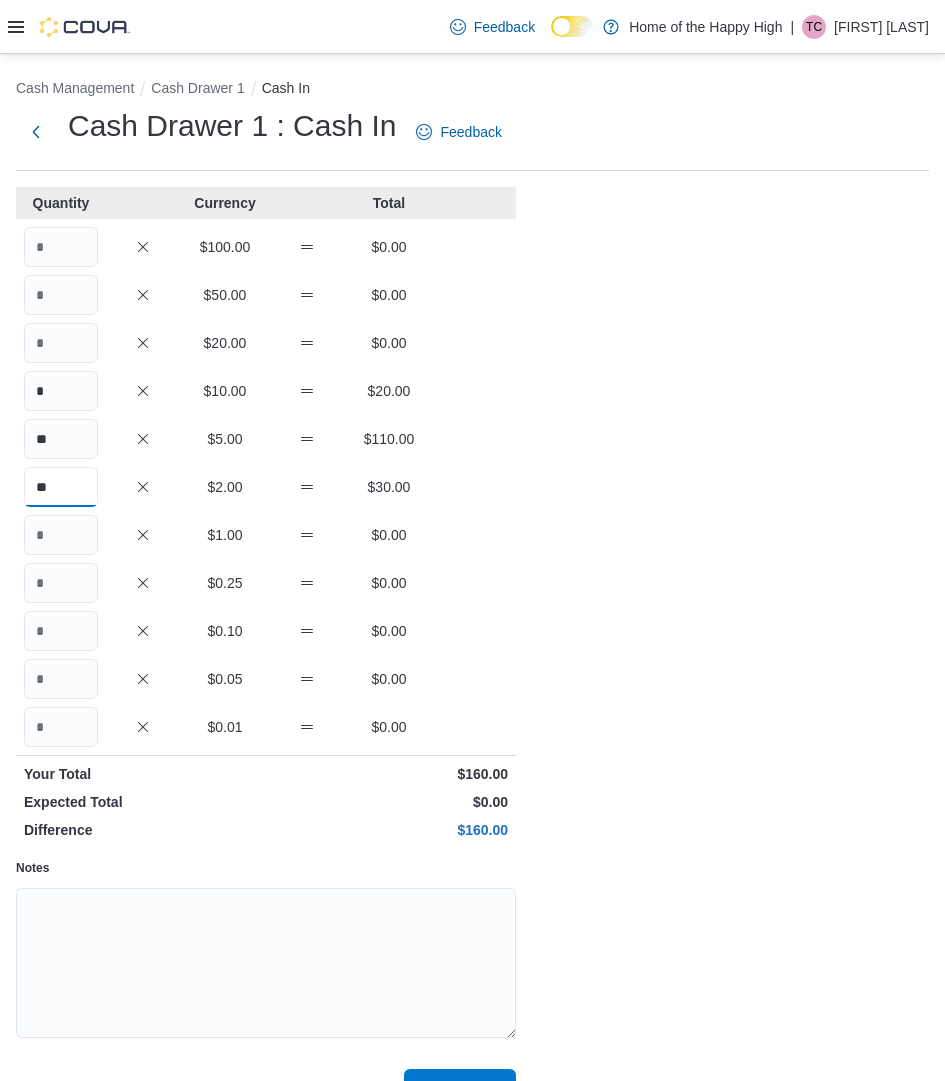 type on "**" 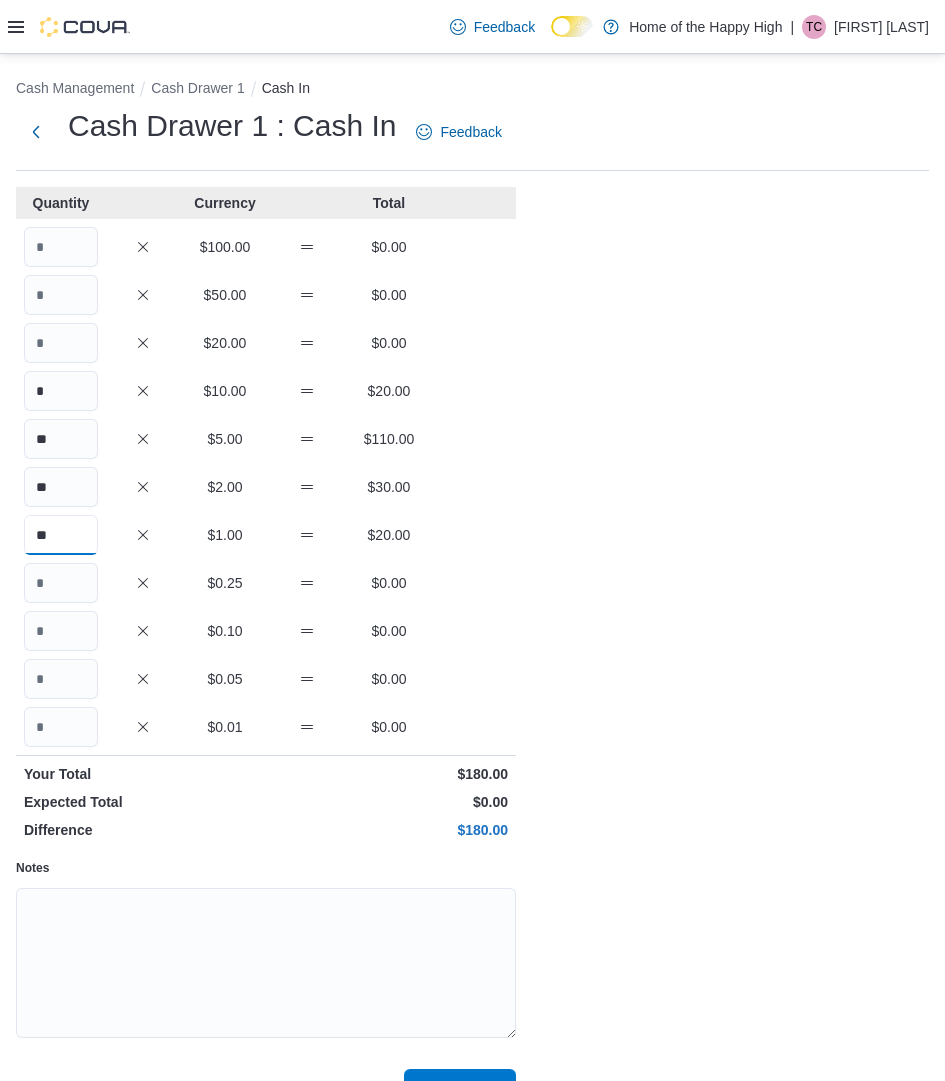 type on "**" 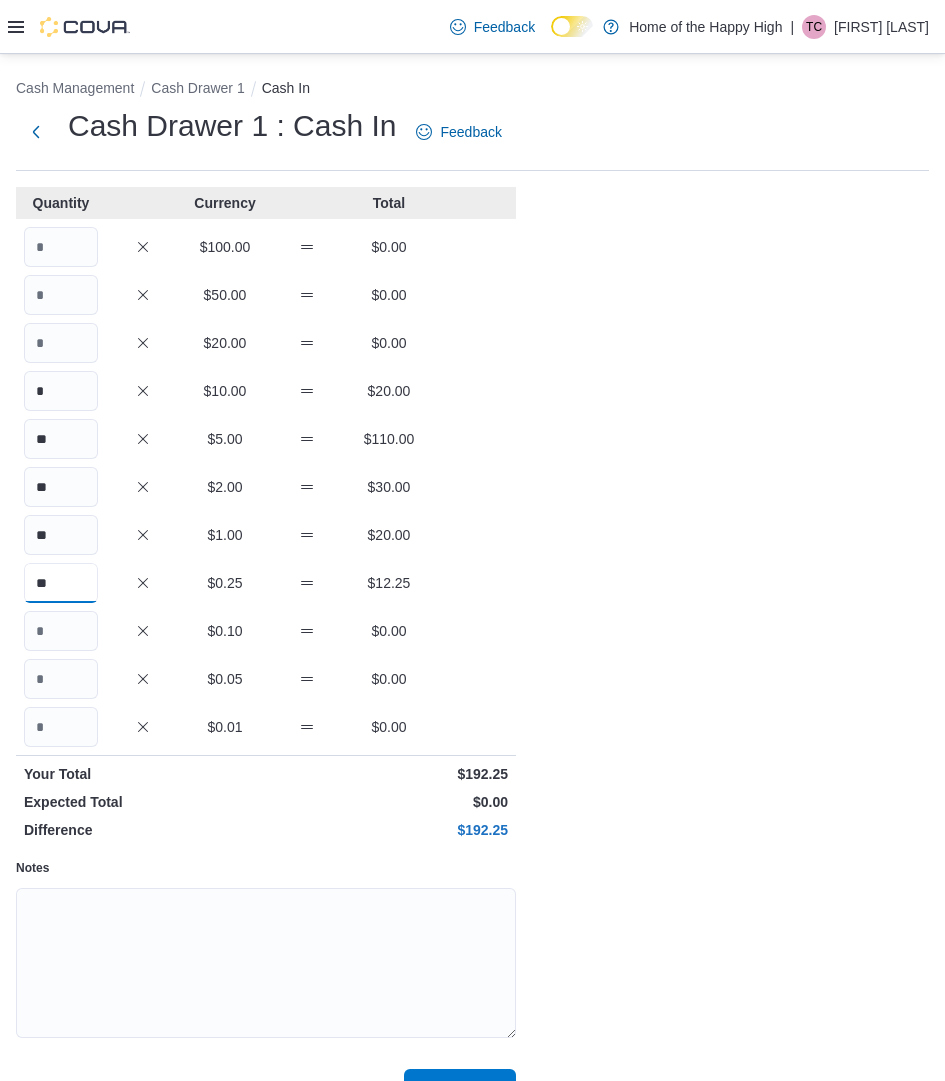 type on "**" 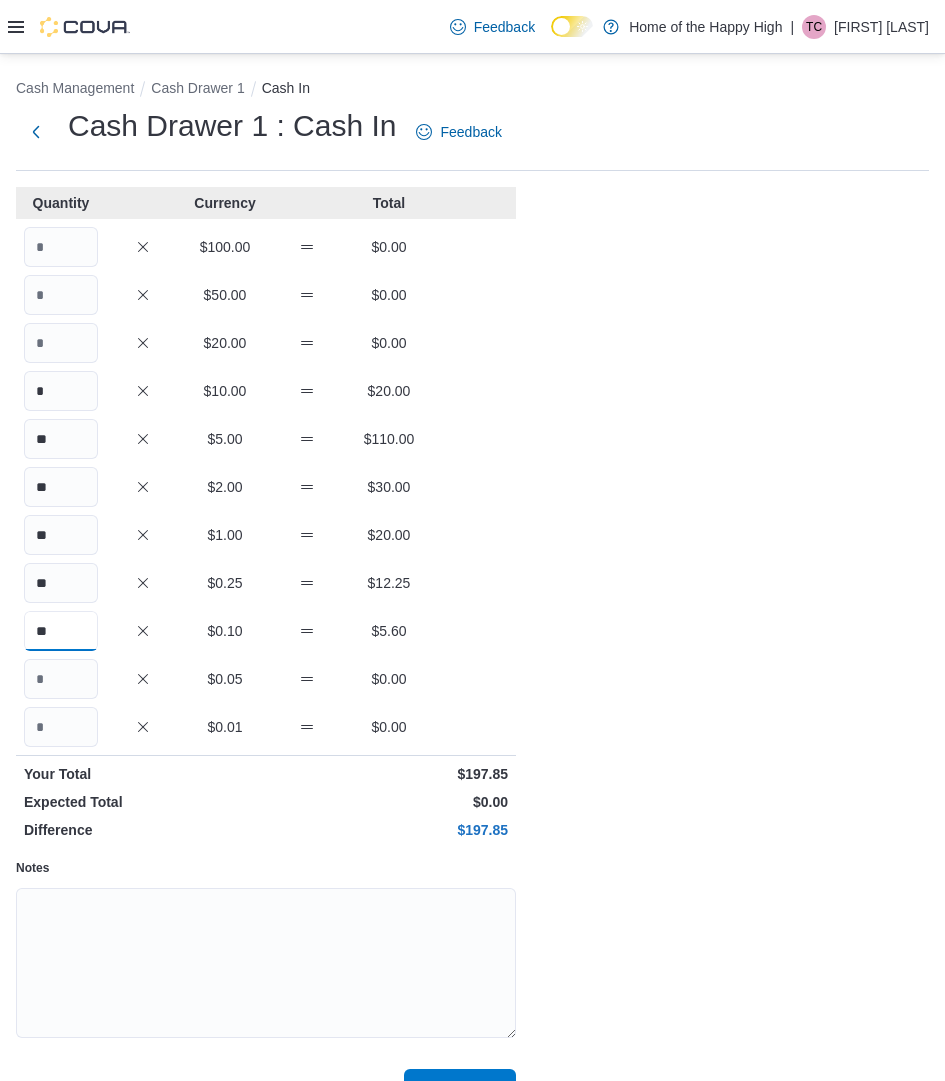 type on "**" 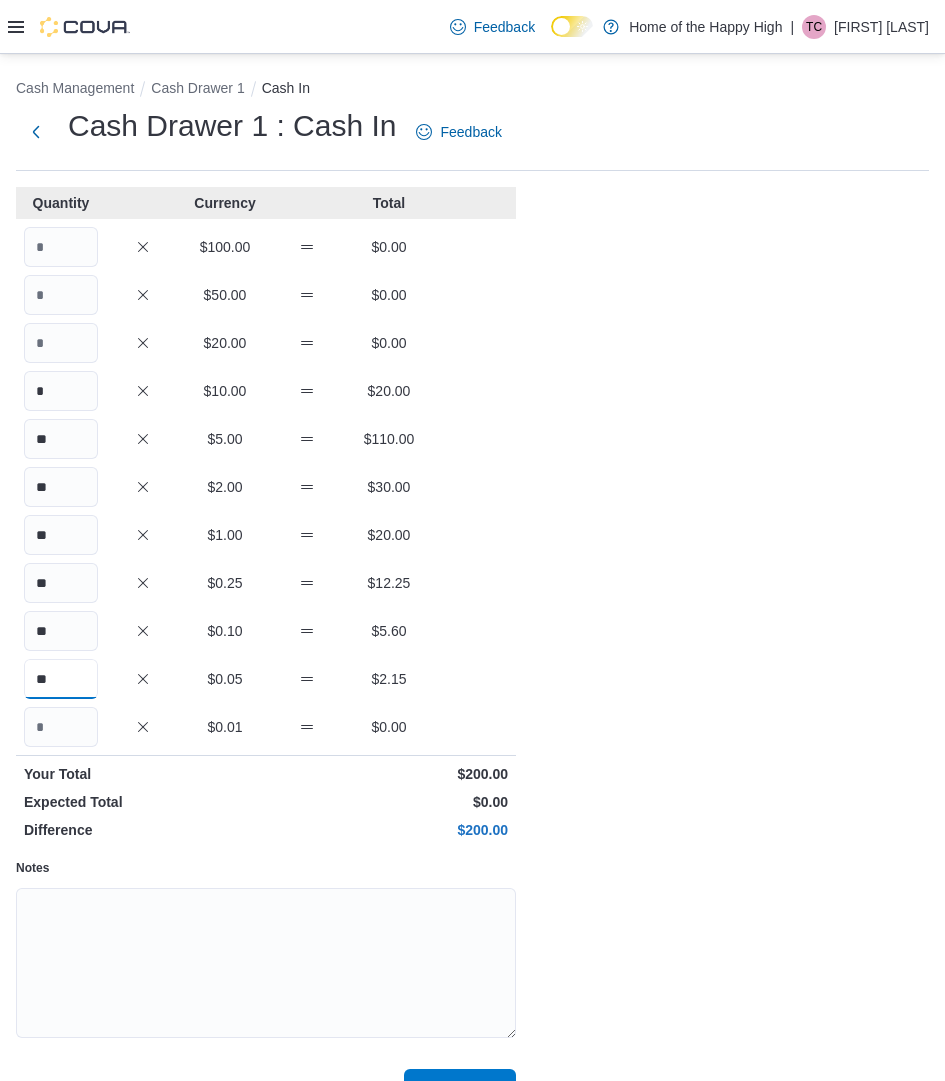 type on "**" 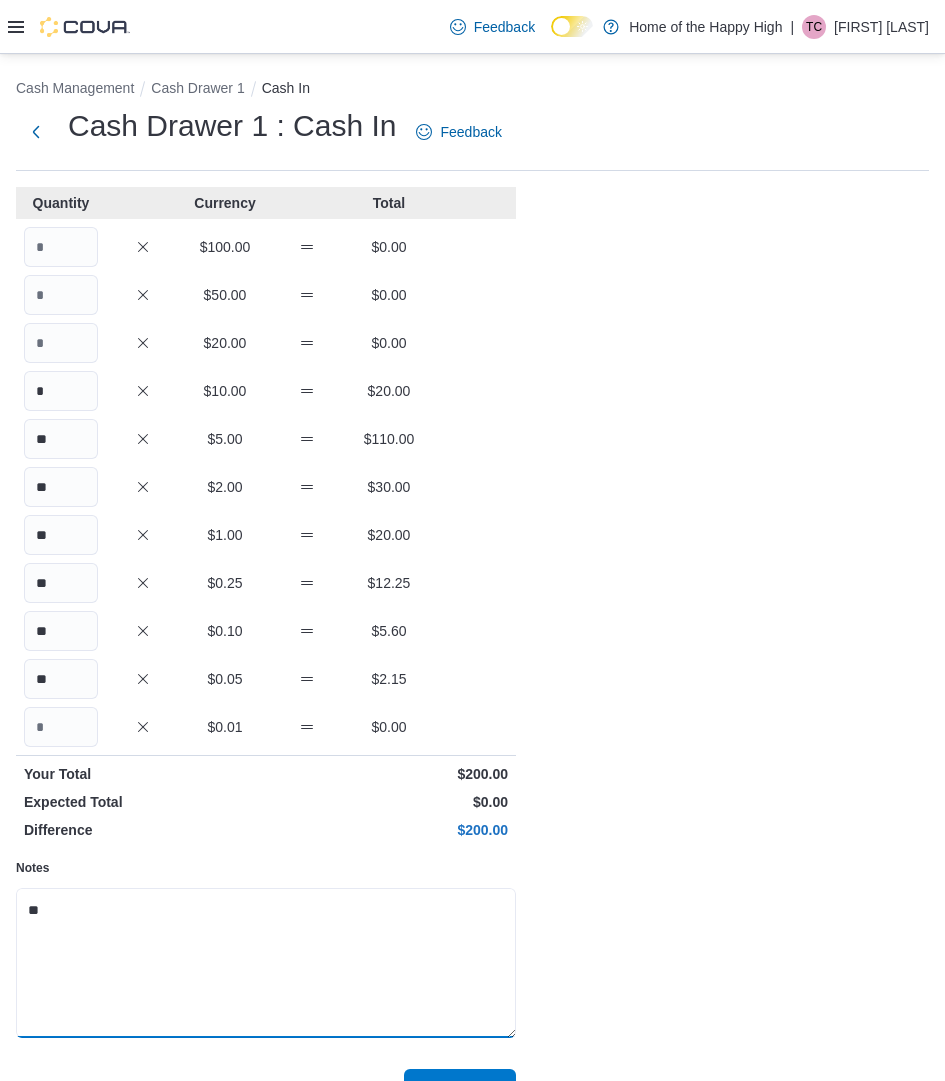 scroll, scrollTop: 44, scrollLeft: 0, axis: vertical 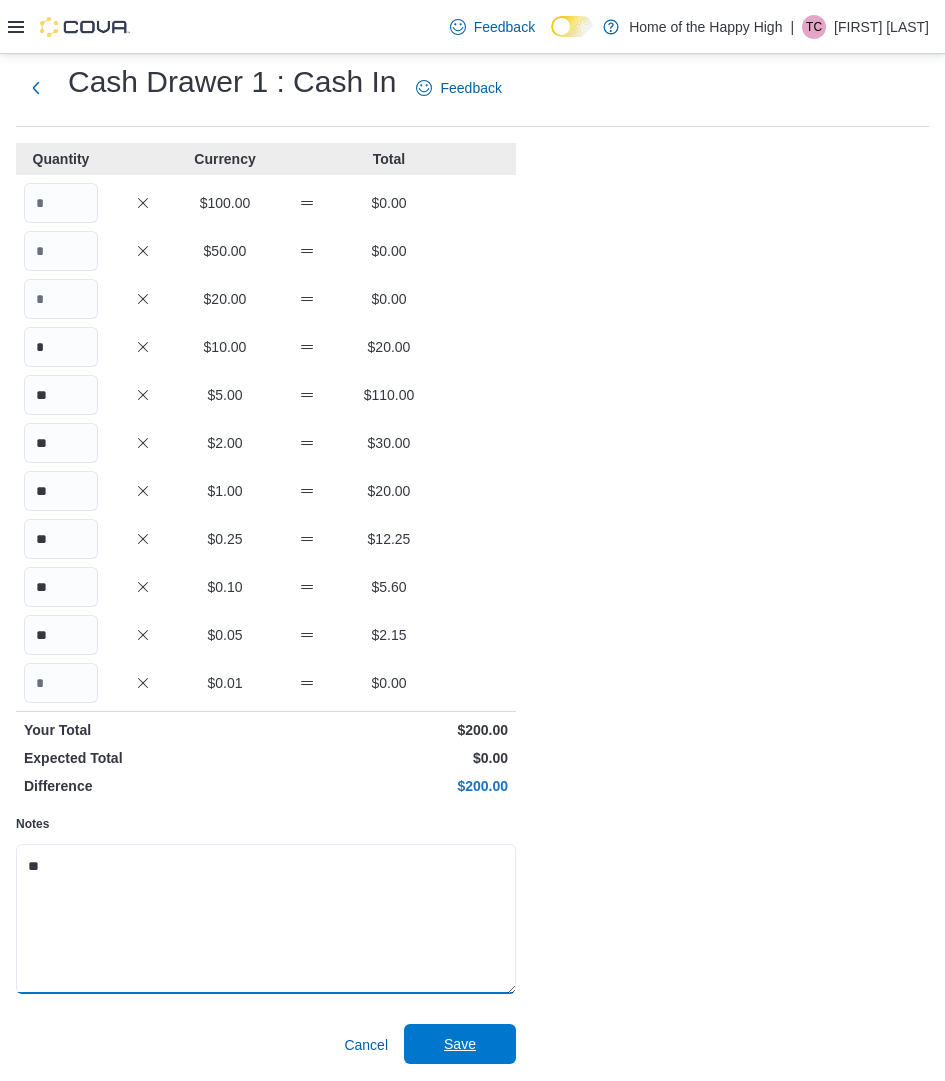 type on "**" 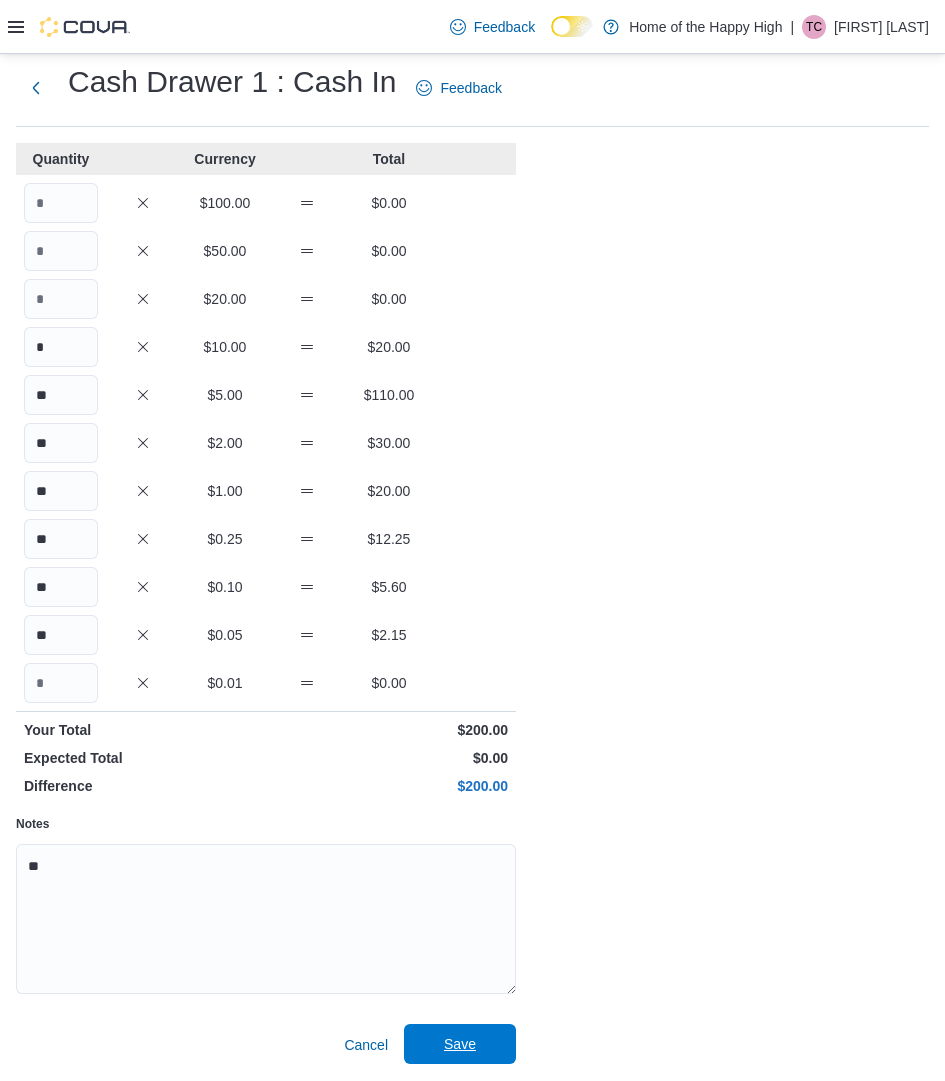 click on "Save" at bounding box center [460, 1044] 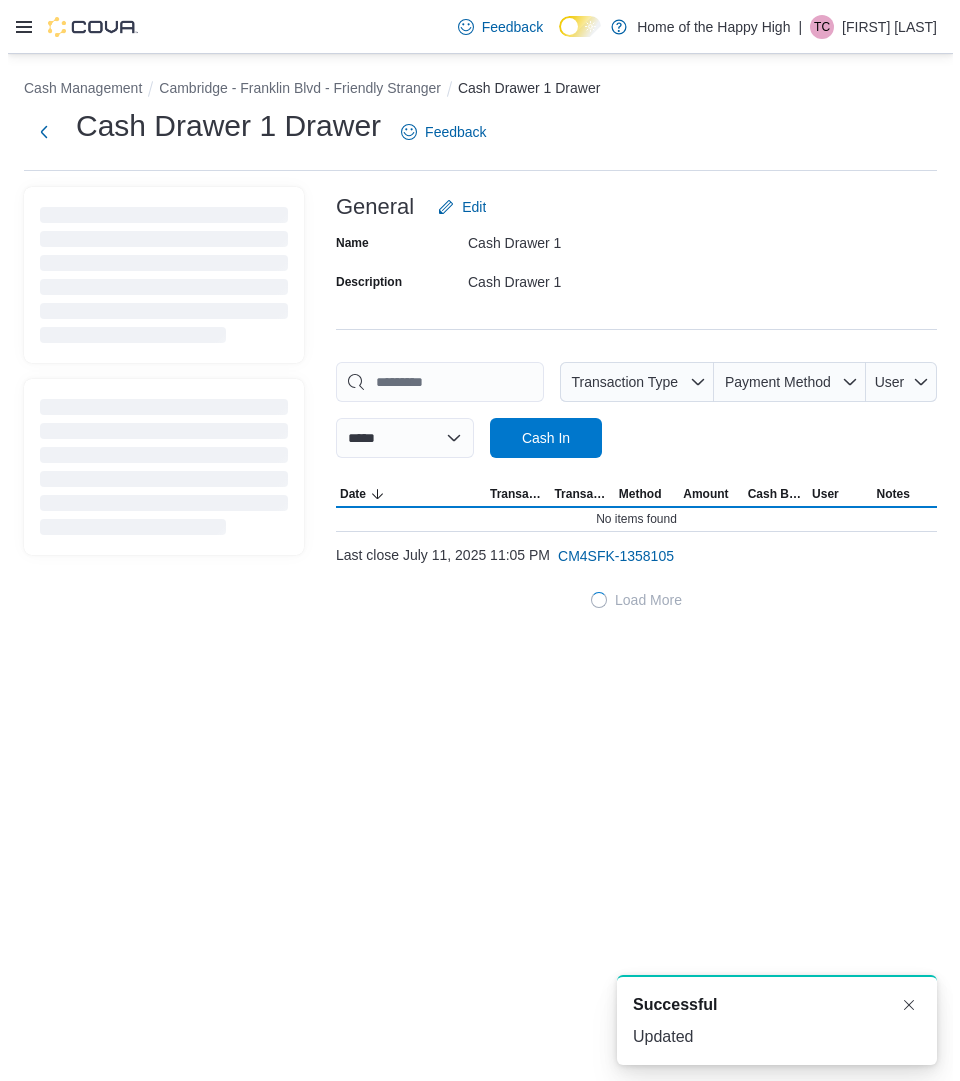 scroll, scrollTop: 0, scrollLeft: 0, axis: both 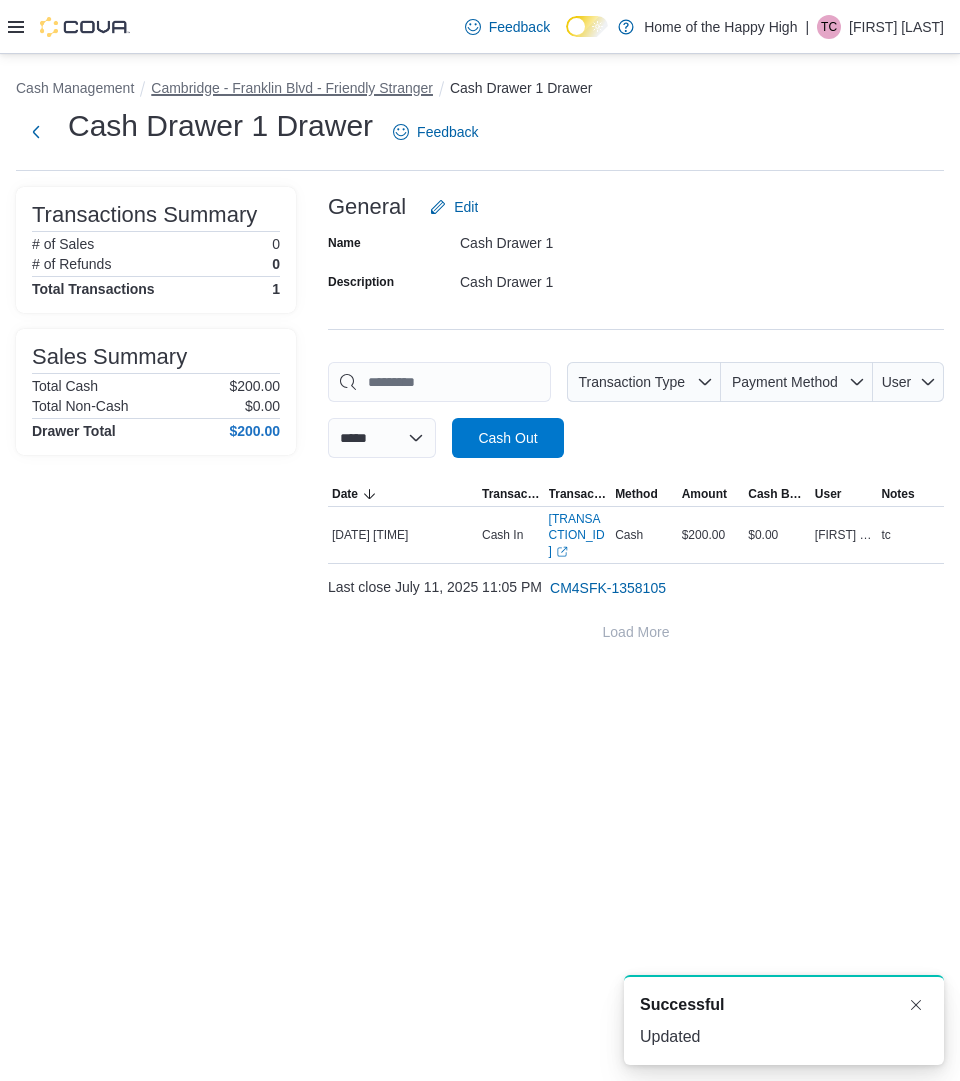 drag, startPoint x: 371, startPoint y: 89, endPoint x: 407, endPoint y: 223, distance: 138.75157 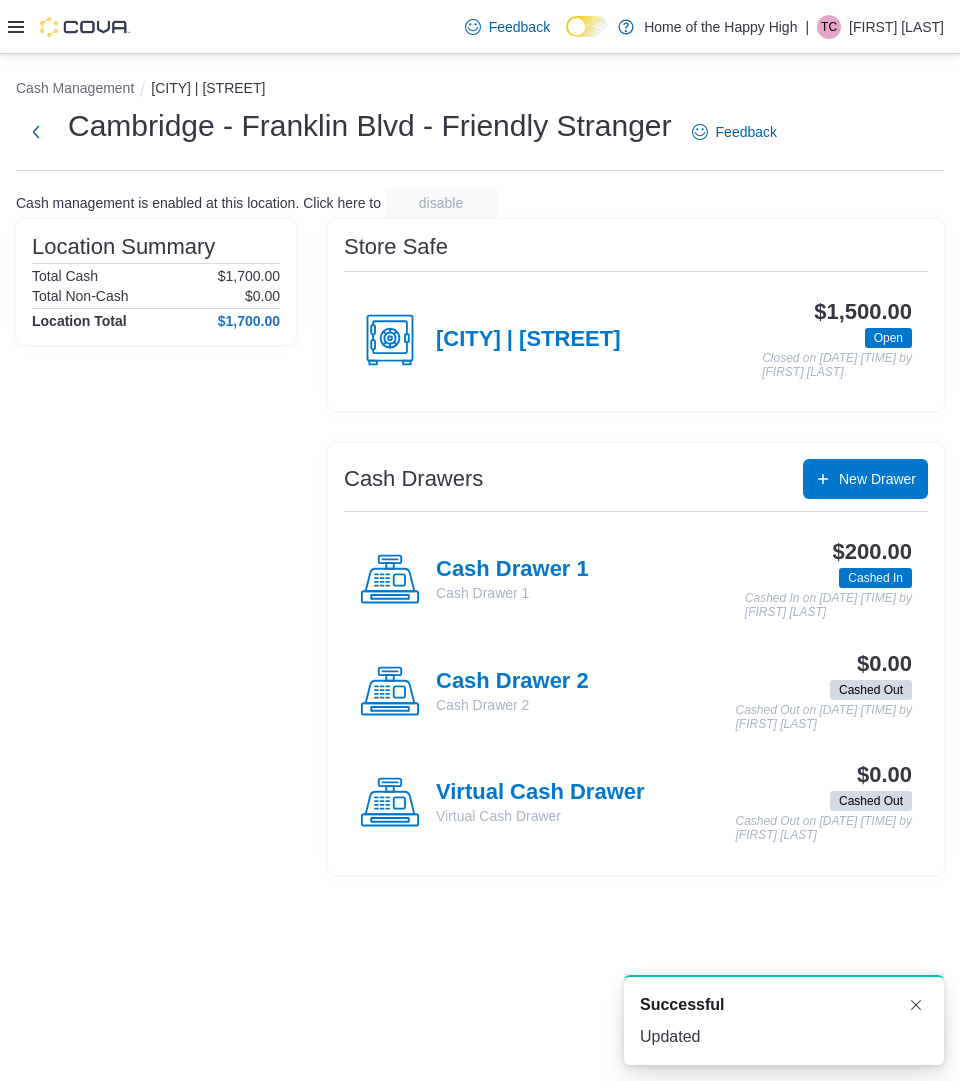 click on "Cash Drawer 2 Cash Drawer 2" at bounding box center [474, 692] 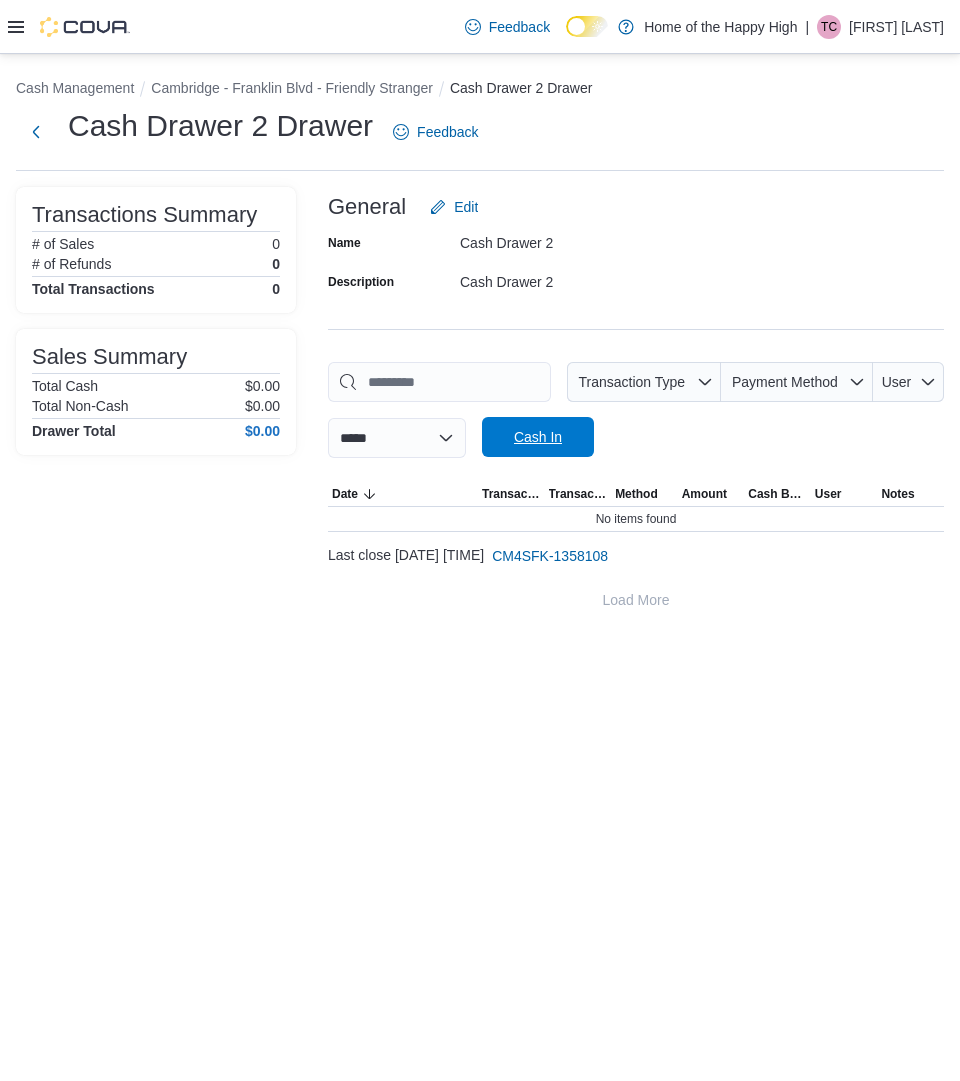 click on "Cash In" at bounding box center (538, 437) 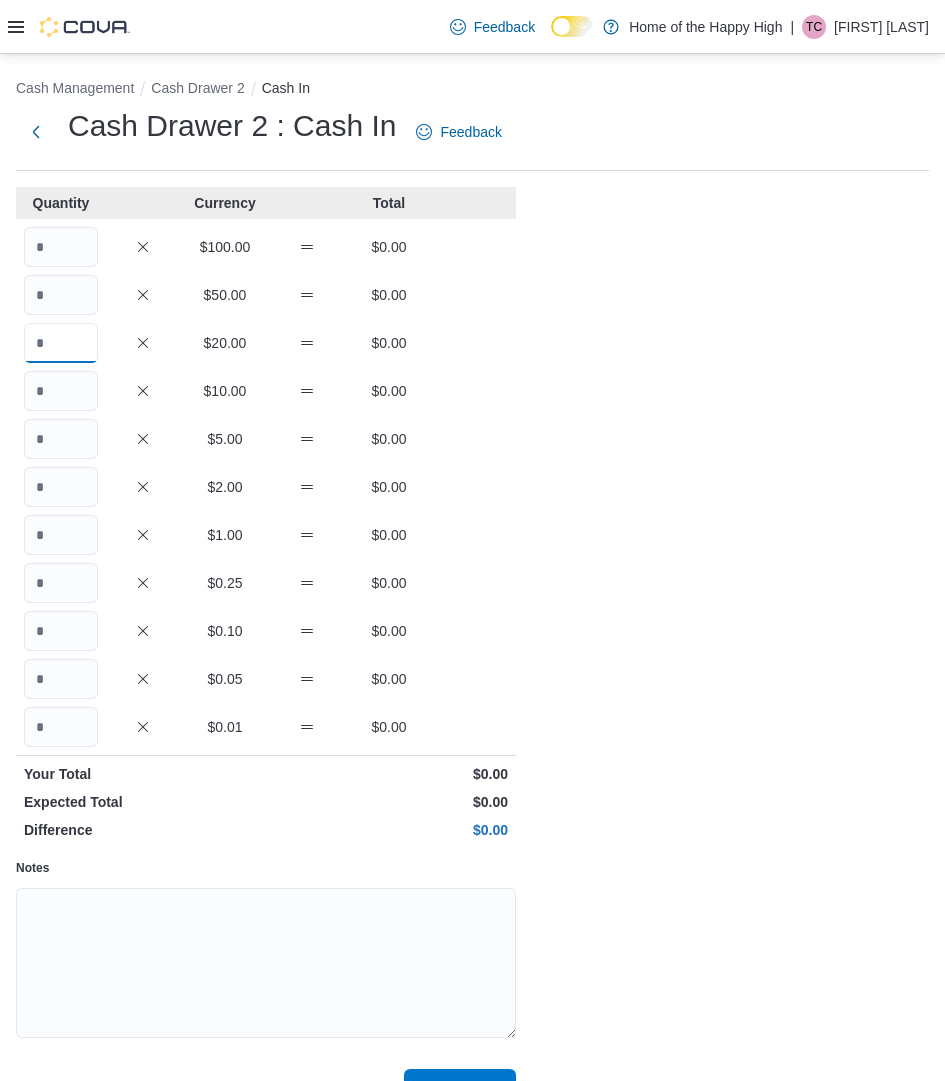 click at bounding box center (61, 343) 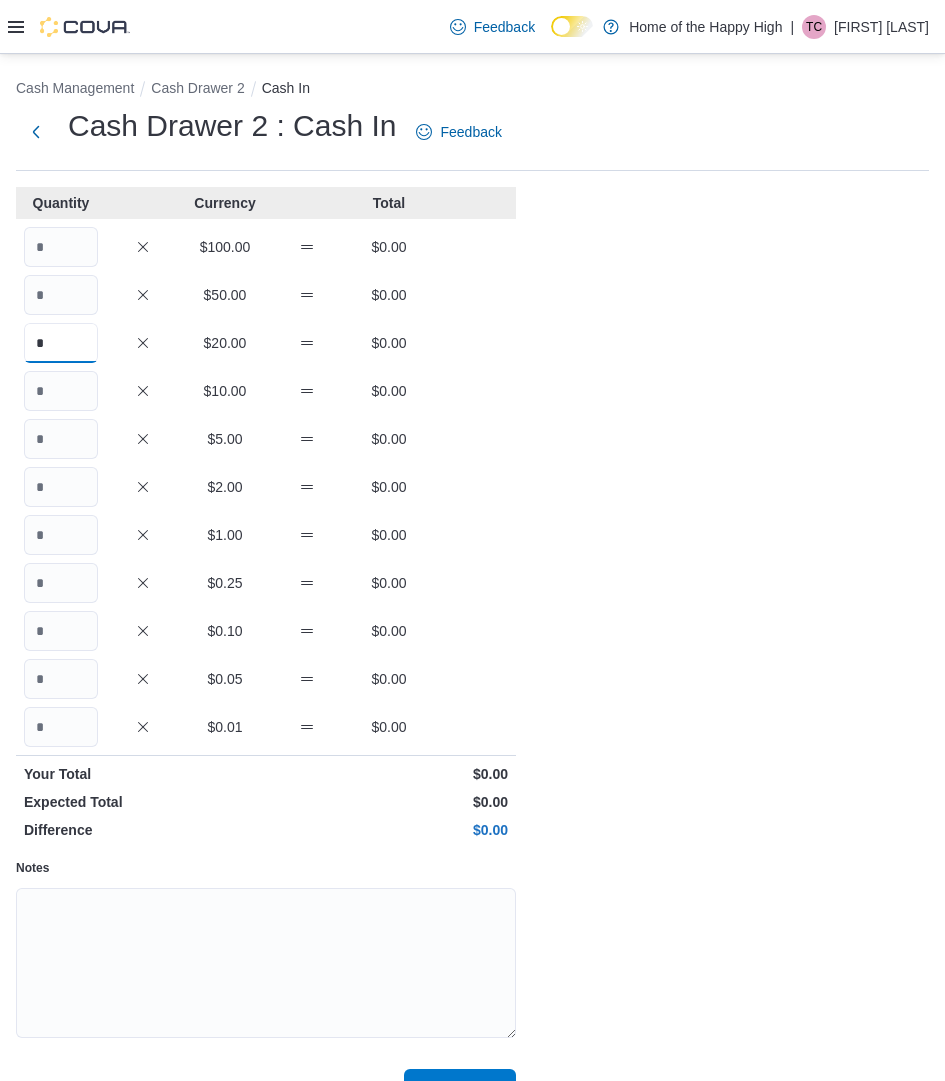 type on "*" 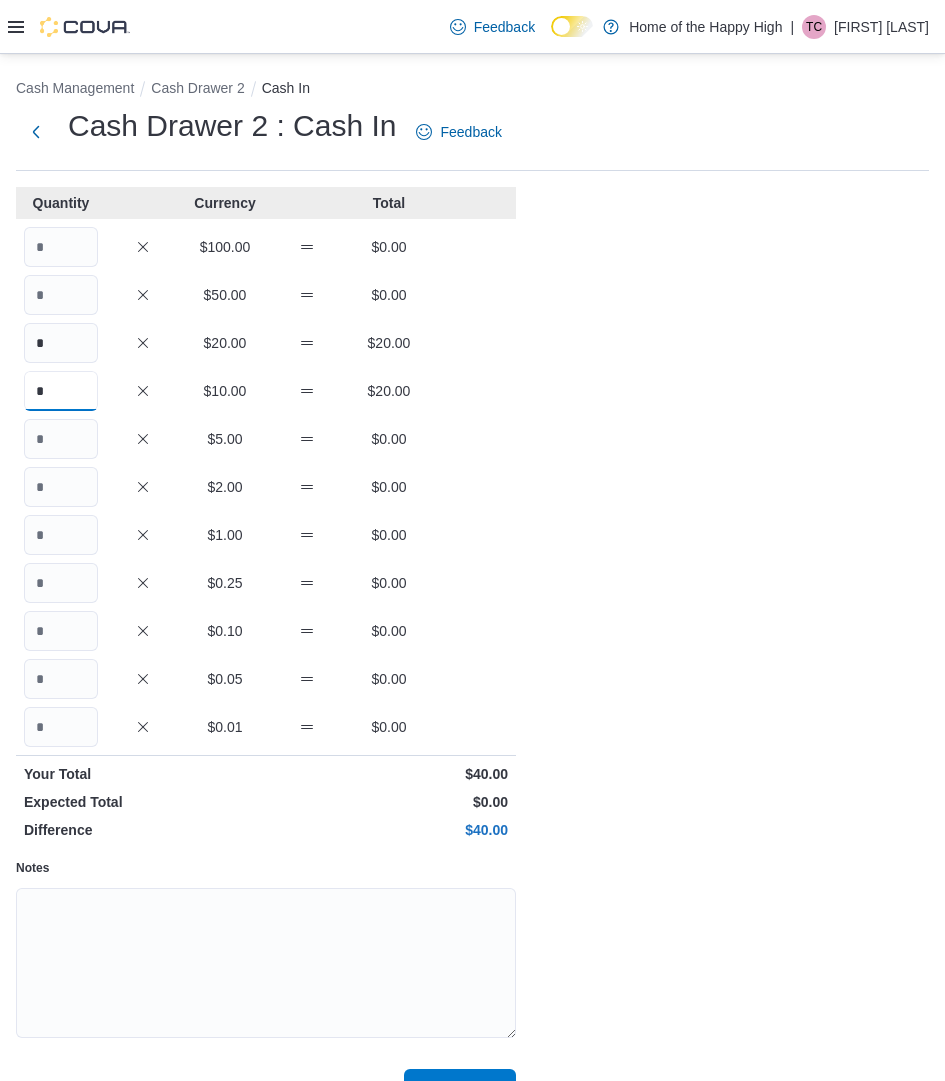 type on "*" 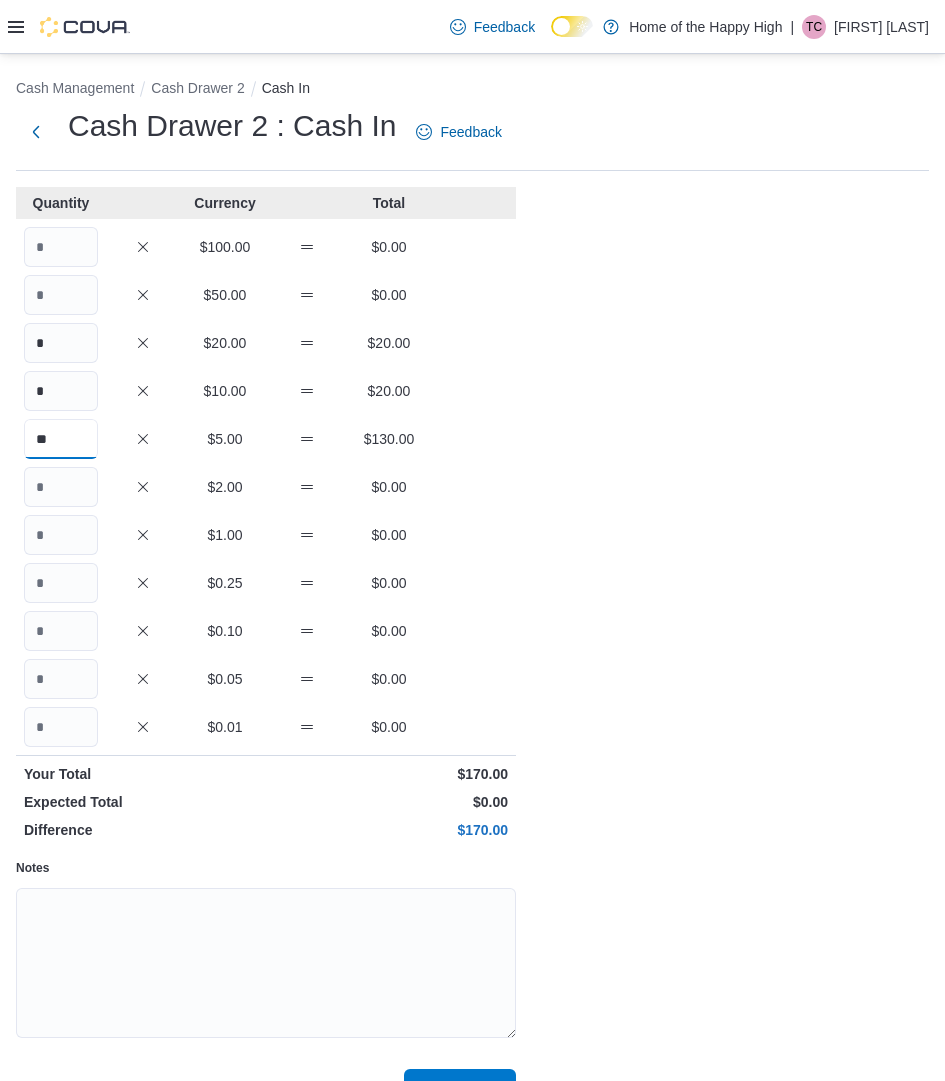 type on "**" 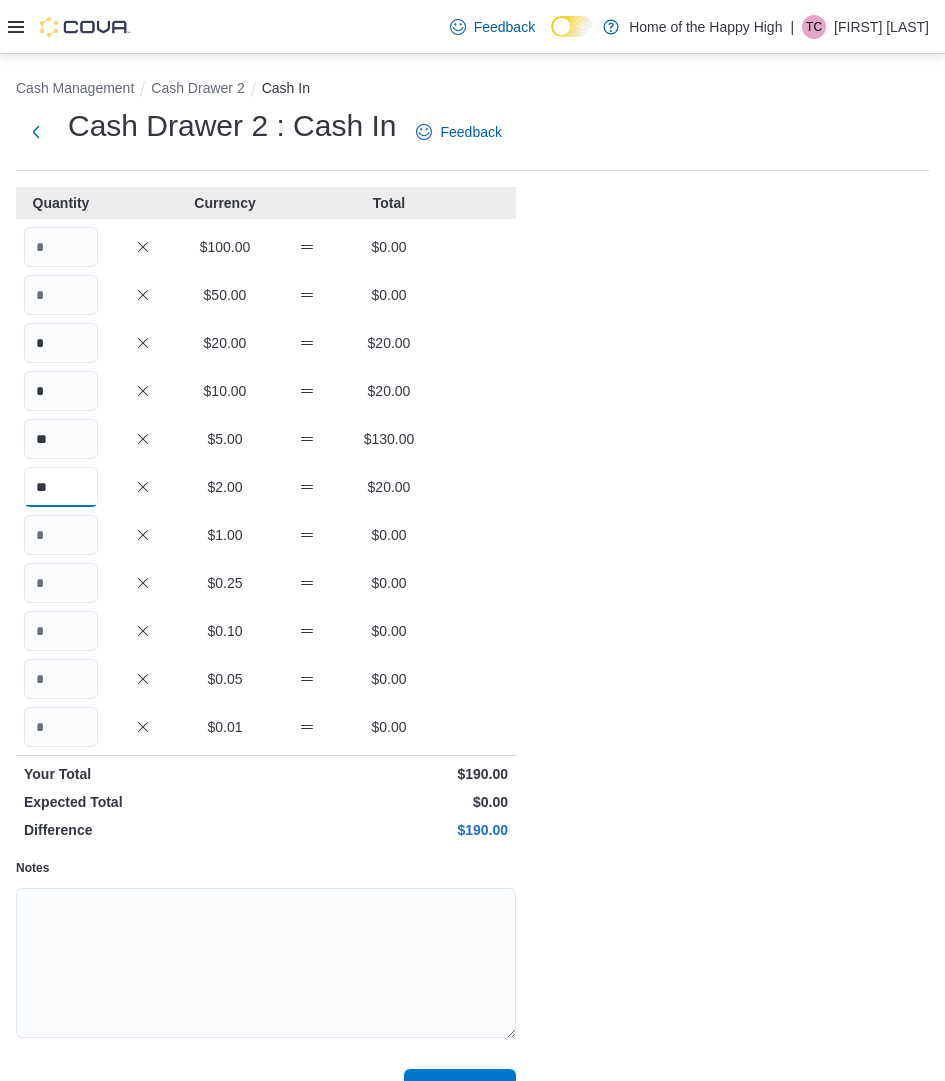 type on "**" 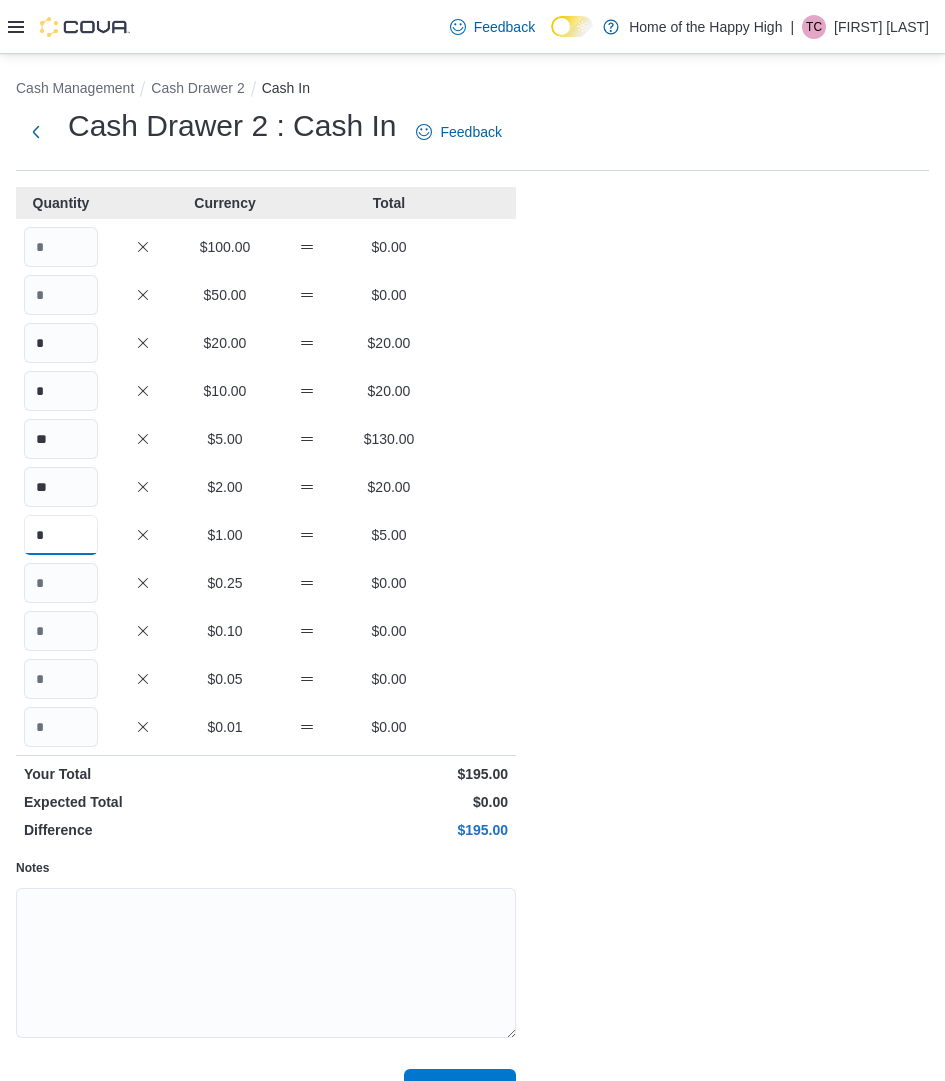 type on "*" 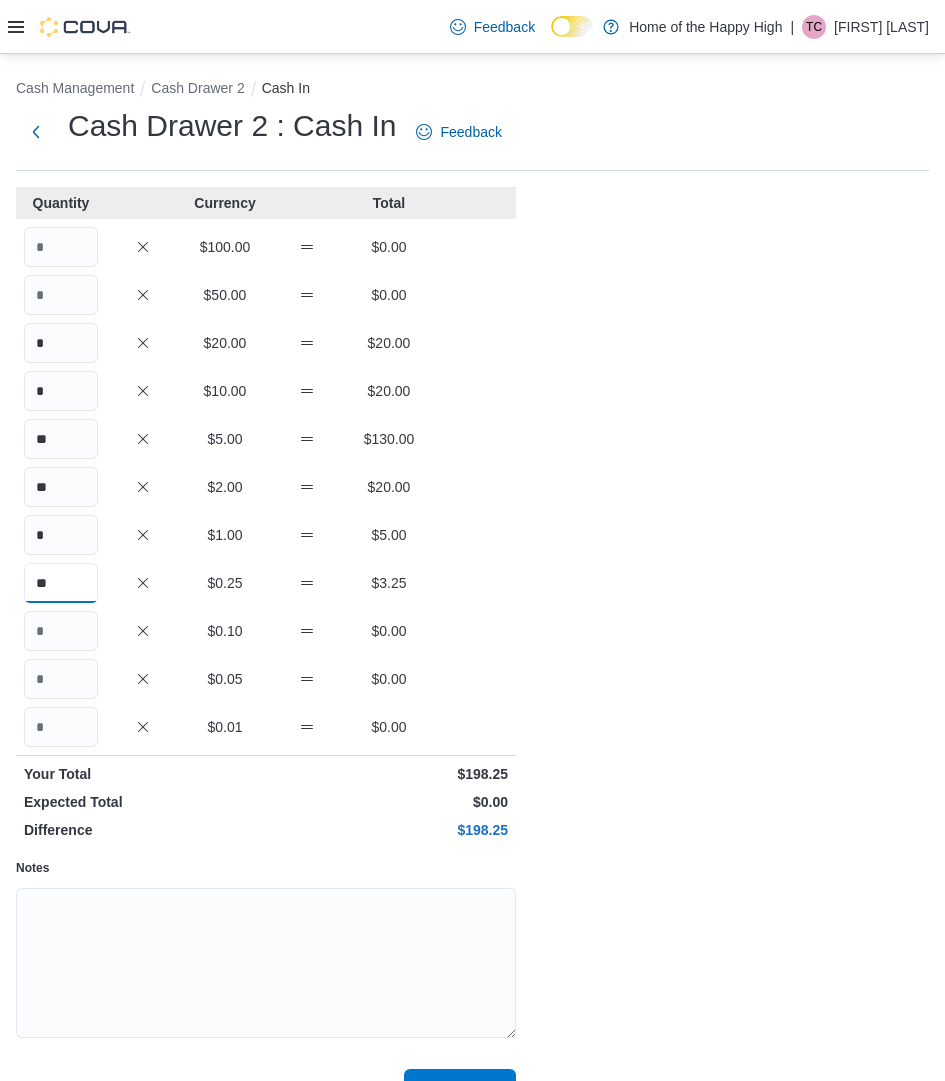 type on "**" 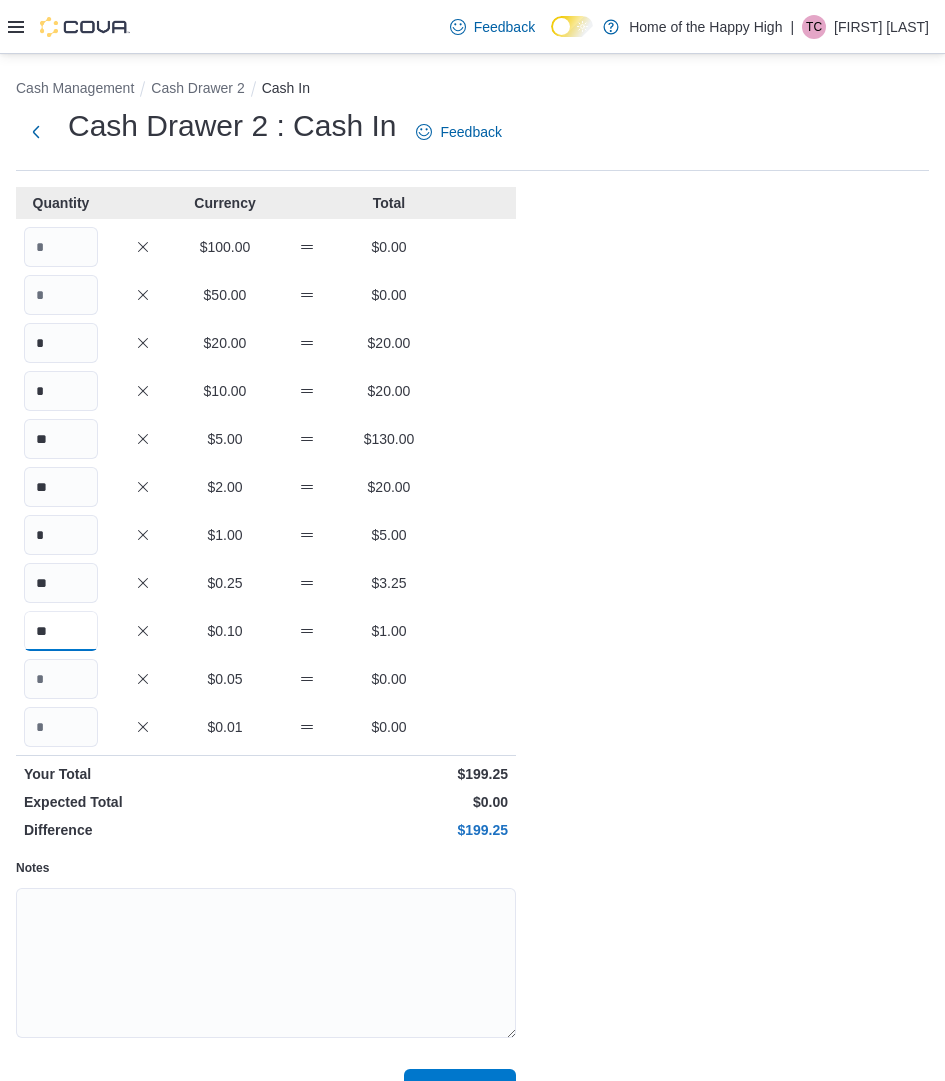 type on "**" 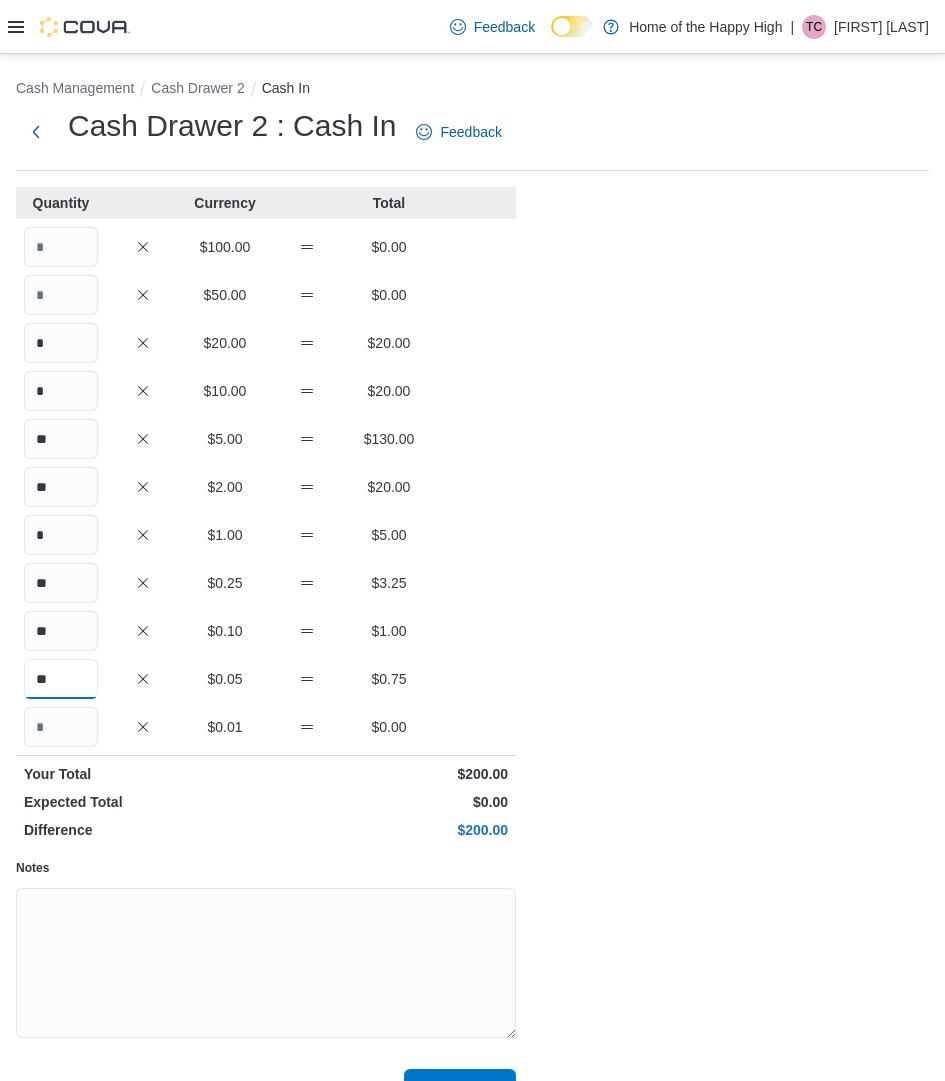 type on "**" 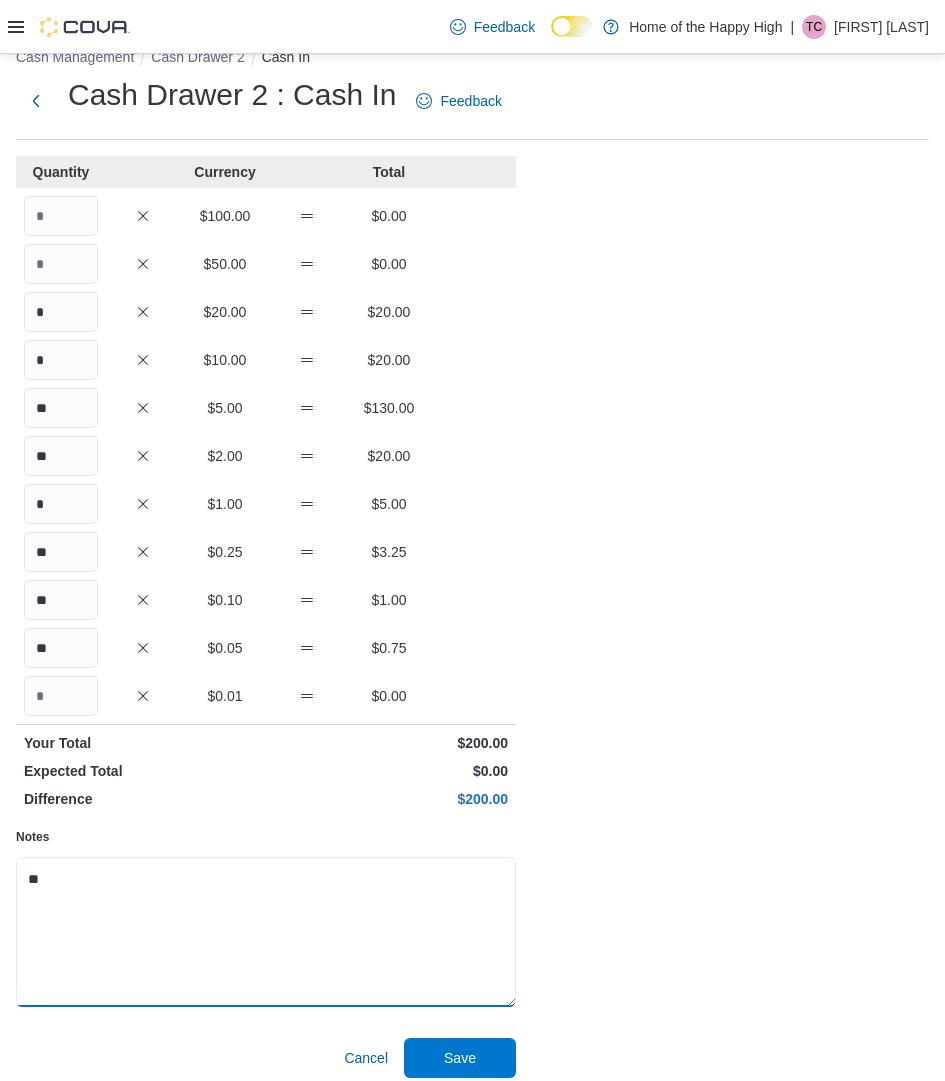 scroll, scrollTop: 44, scrollLeft: 0, axis: vertical 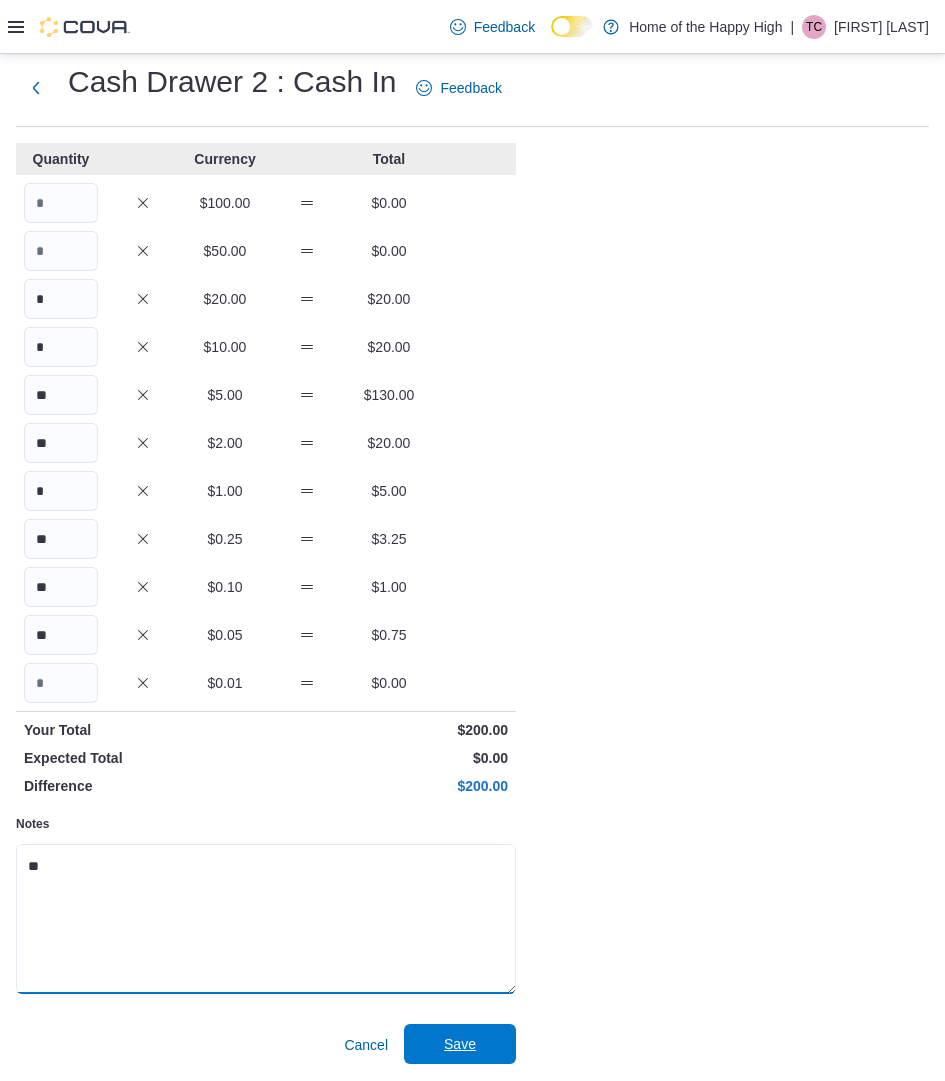 type on "**" 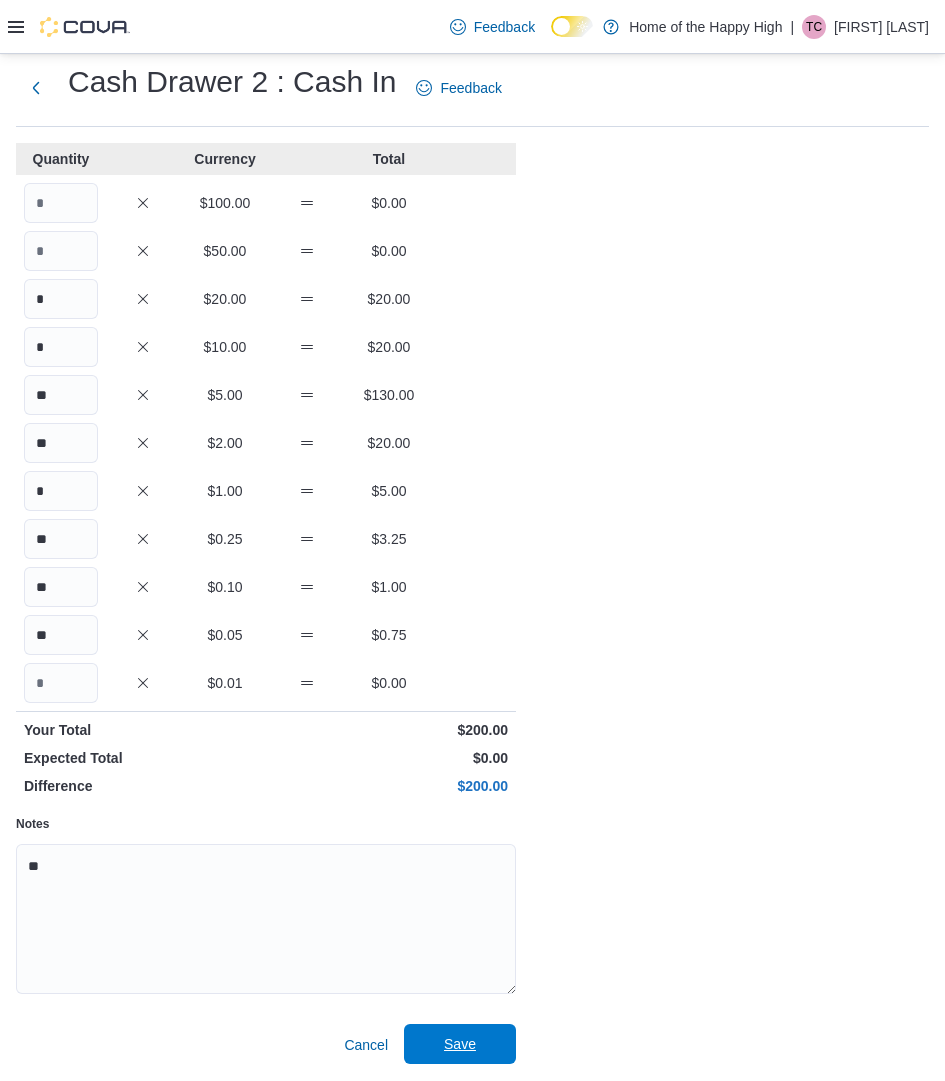 click on "Save" at bounding box center (460, 1044) 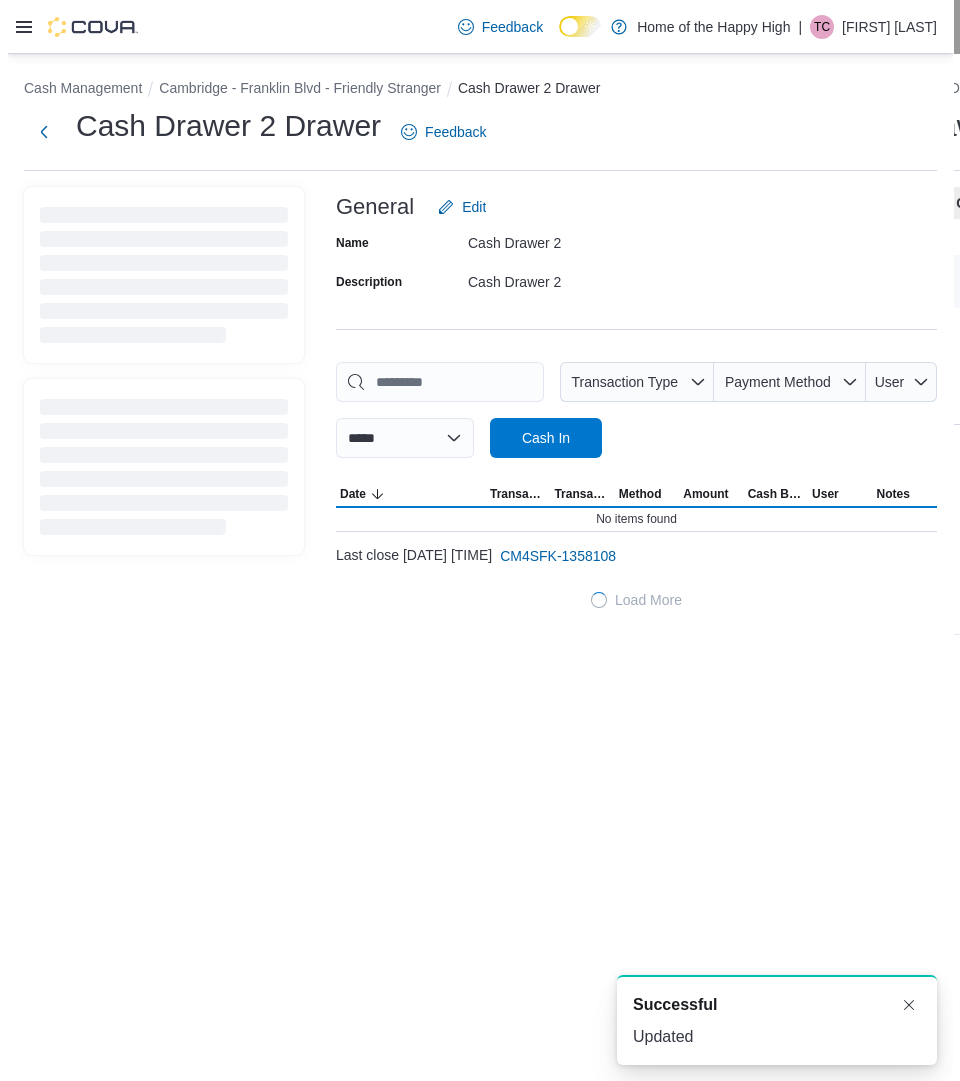 scroll, scrollTop: 0, scrollLeft: 0, axis: both 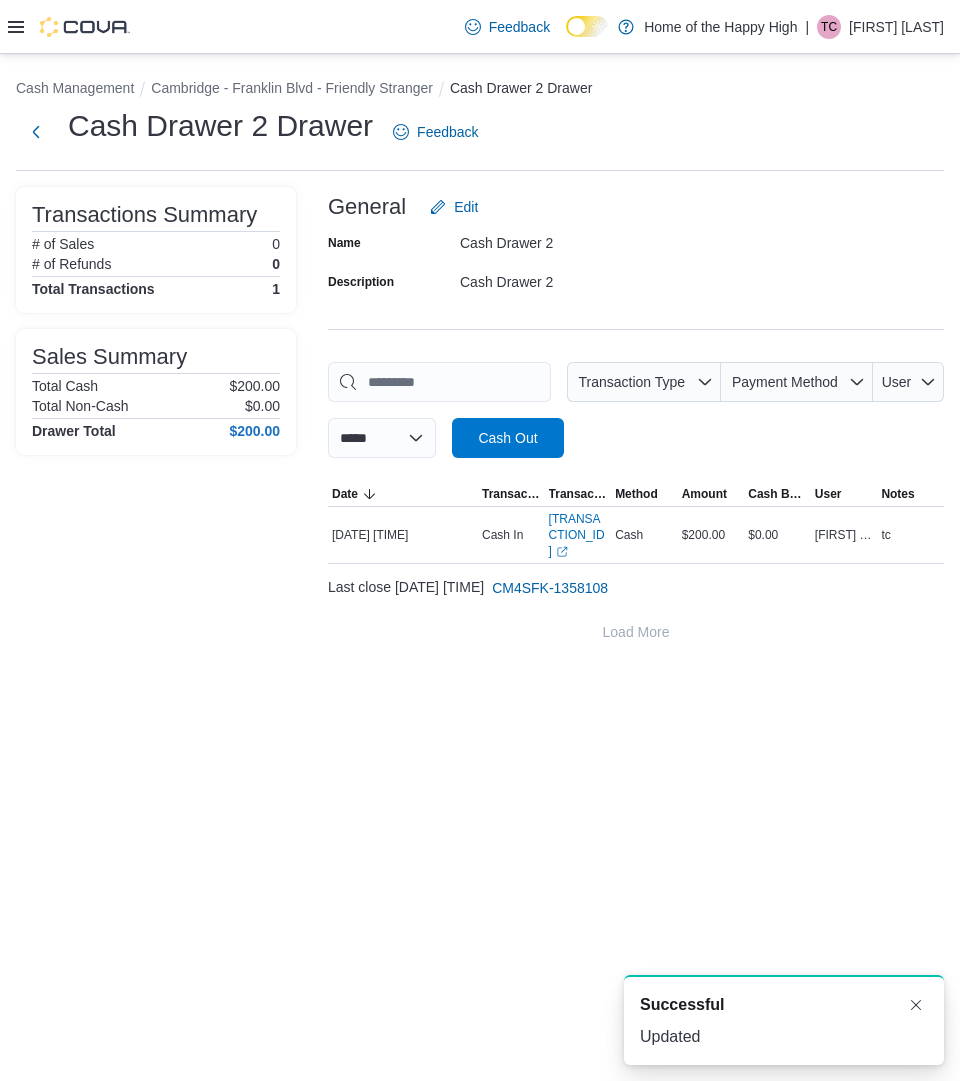 click on "**********" at bounding box center (480, 361) 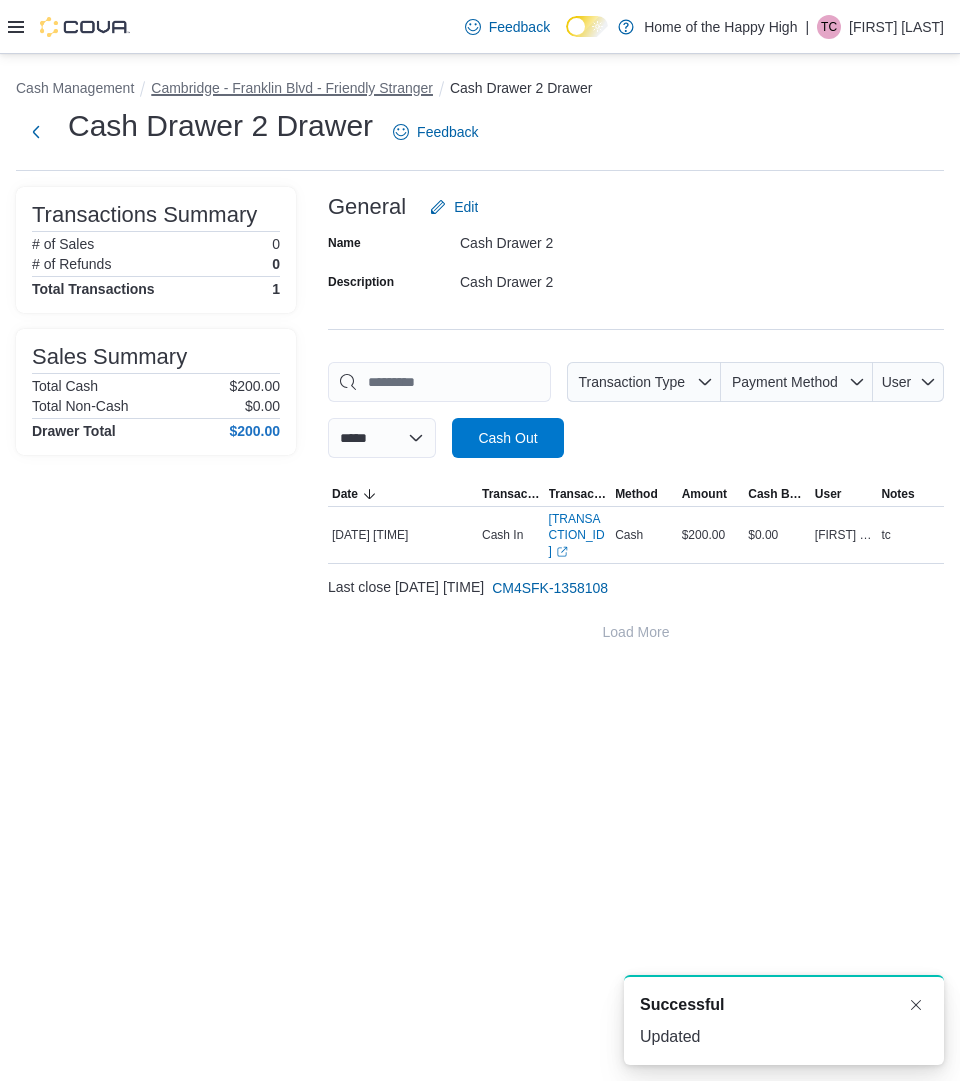 click on "Cambridge - Franklin Blvd - Friendly Stranger" at bounding box center [292, 88] 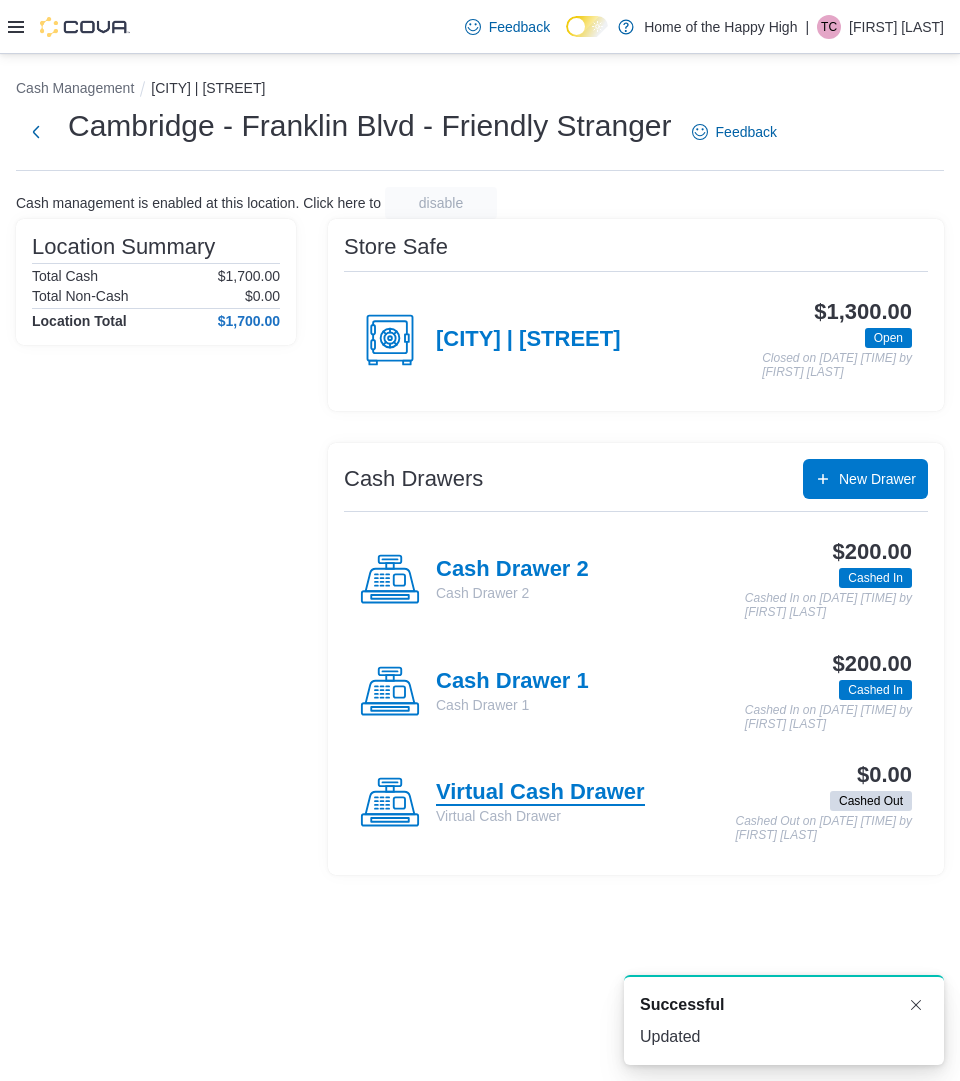 click on "Virtual Cash Drawer" at bounding box center (540, 793) 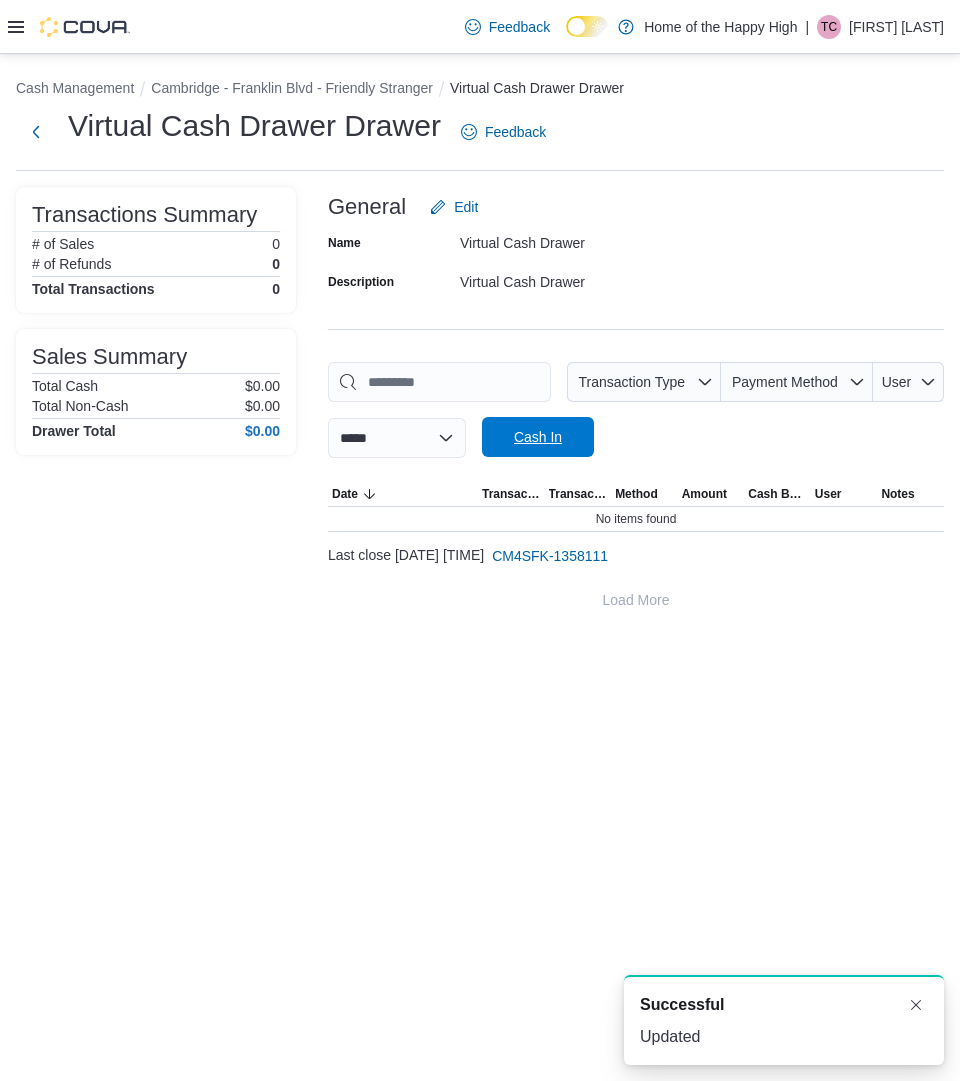 click on "Cash In" at bounding box center (538, 437) 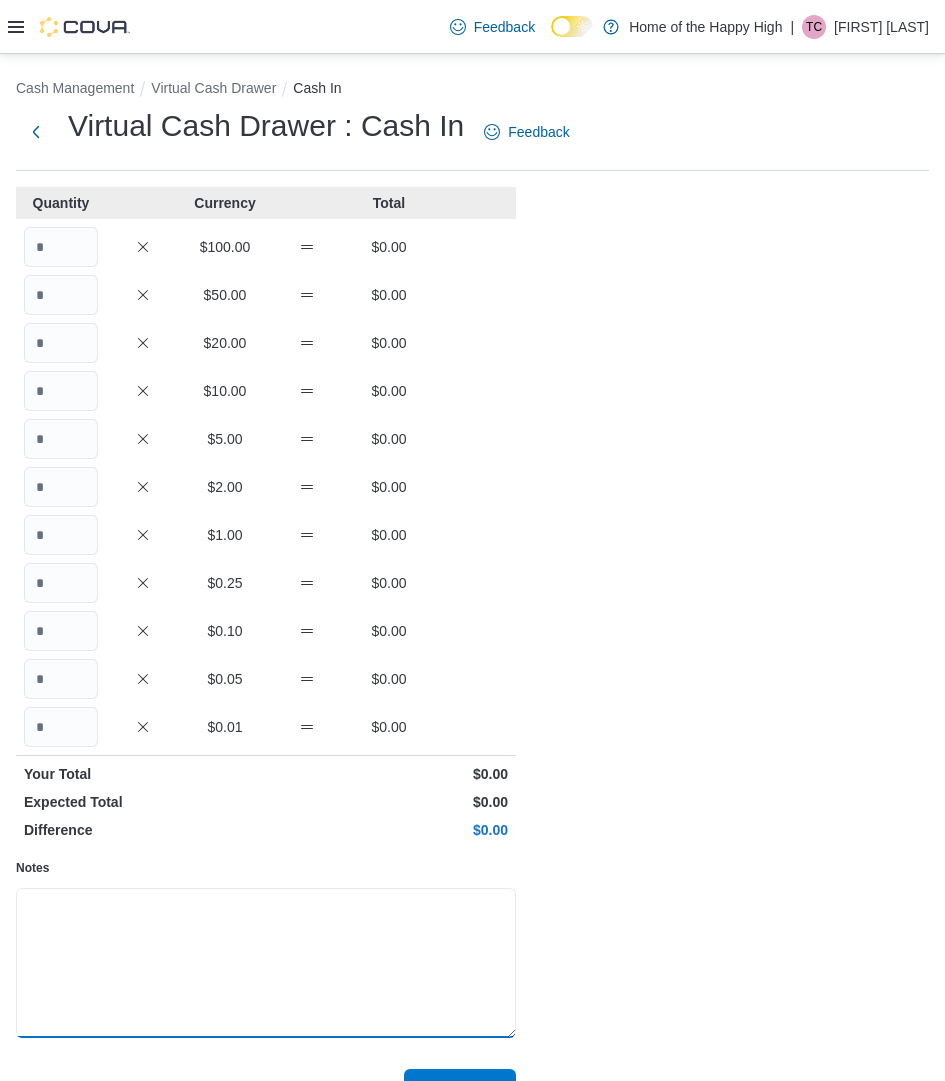 click on "Notes" at bounding box center [266, 963] 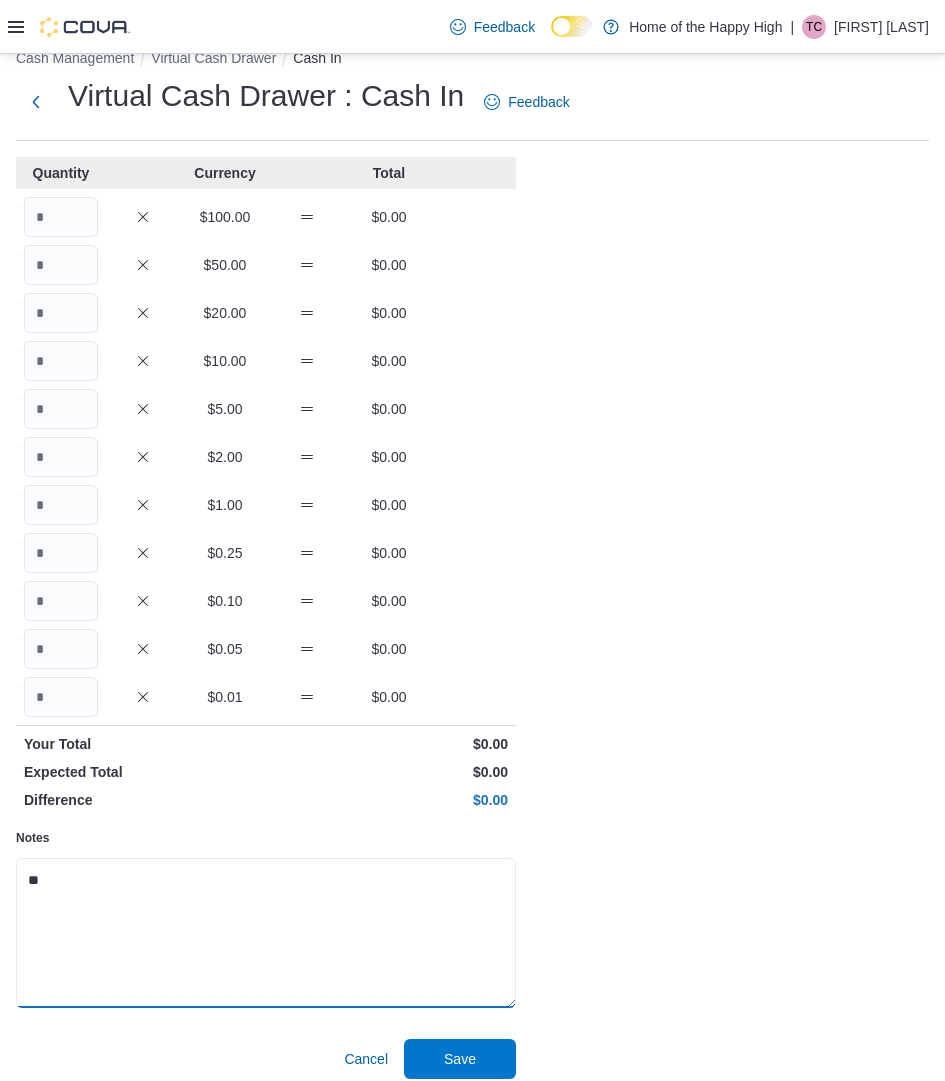 scroll, scrollTop: 44, scrollLeft: 0, axis: vertical 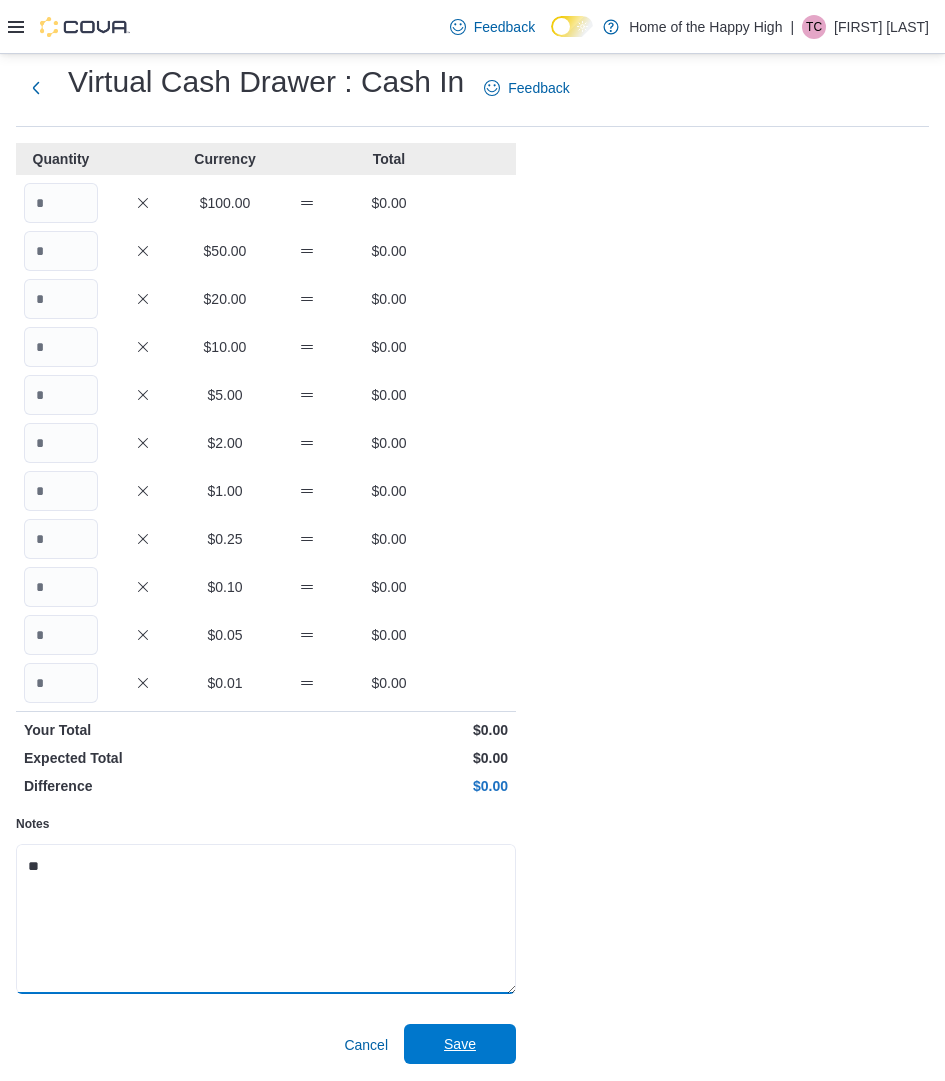 type on "**" 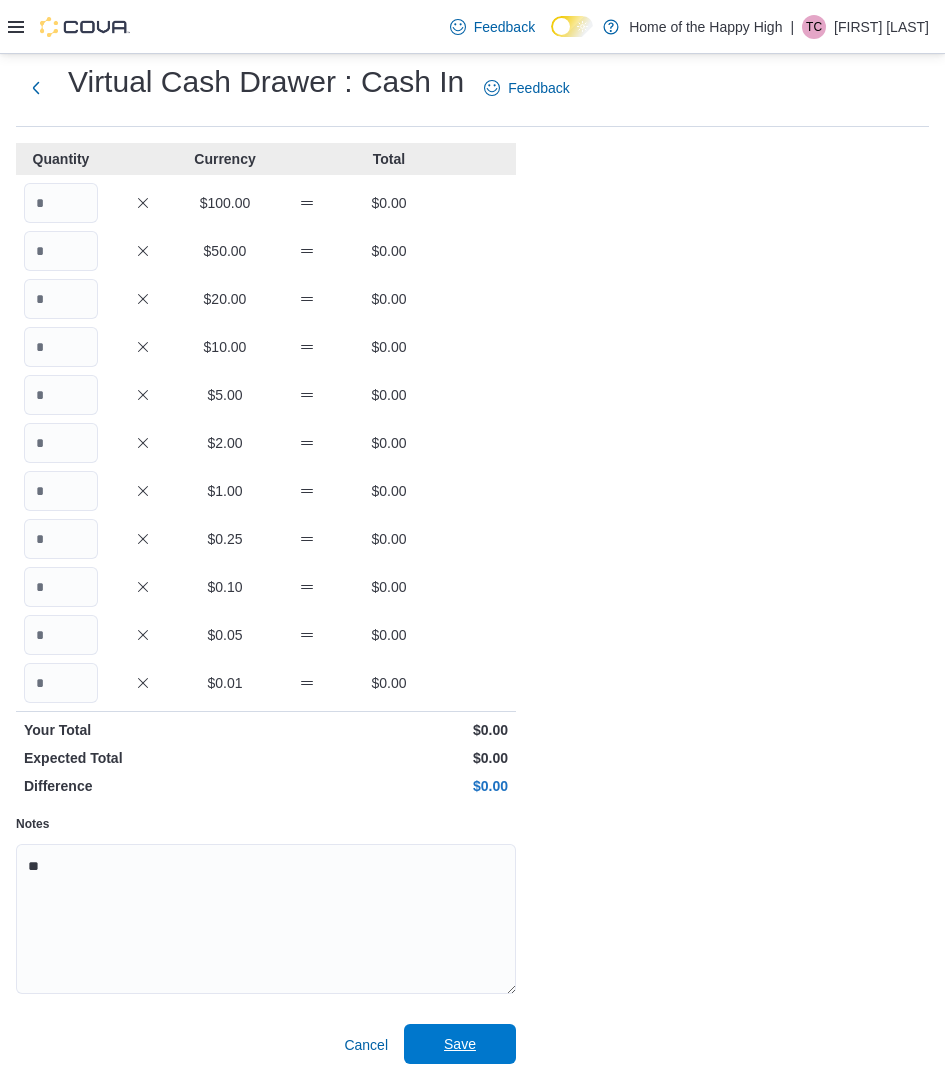 click on "Save" at bounding box center (460, 1044) 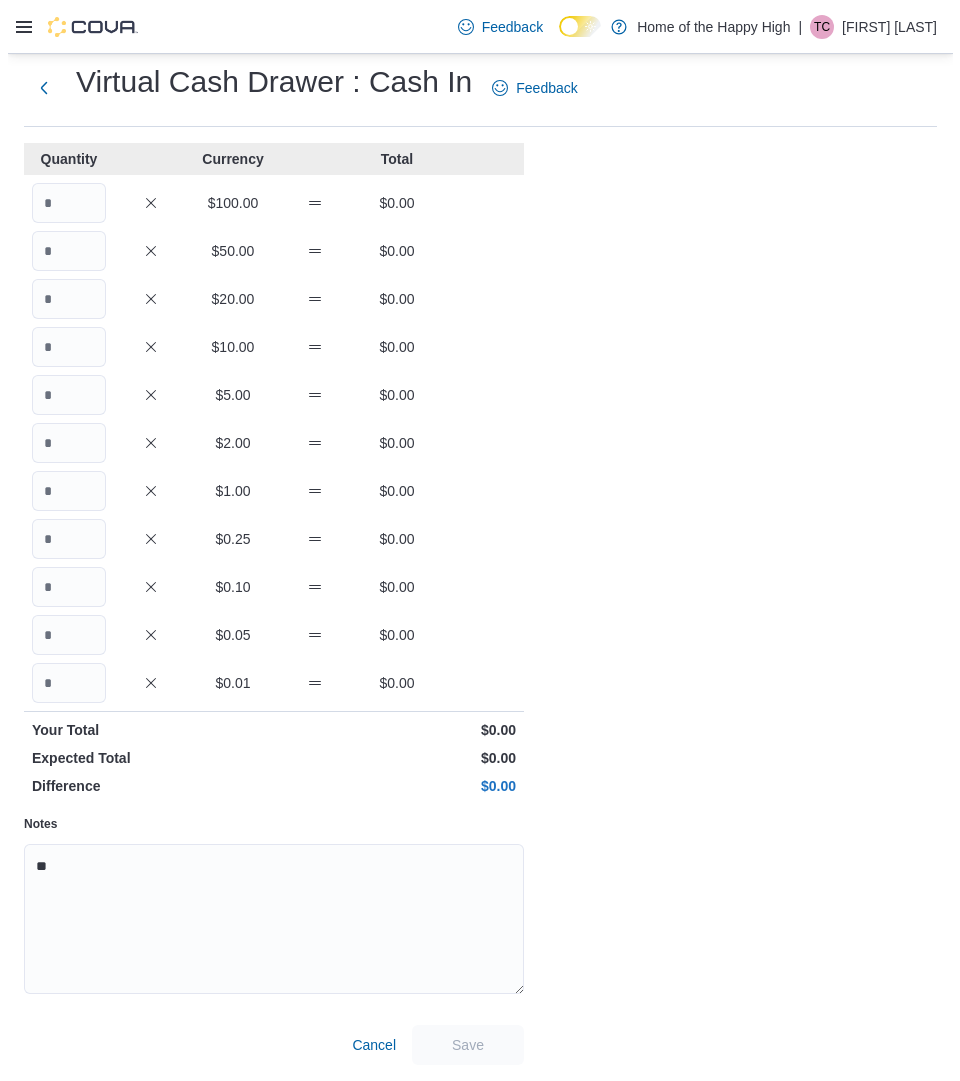 scroll, scrollTop: 0, scrollLeft: 0, axis: both 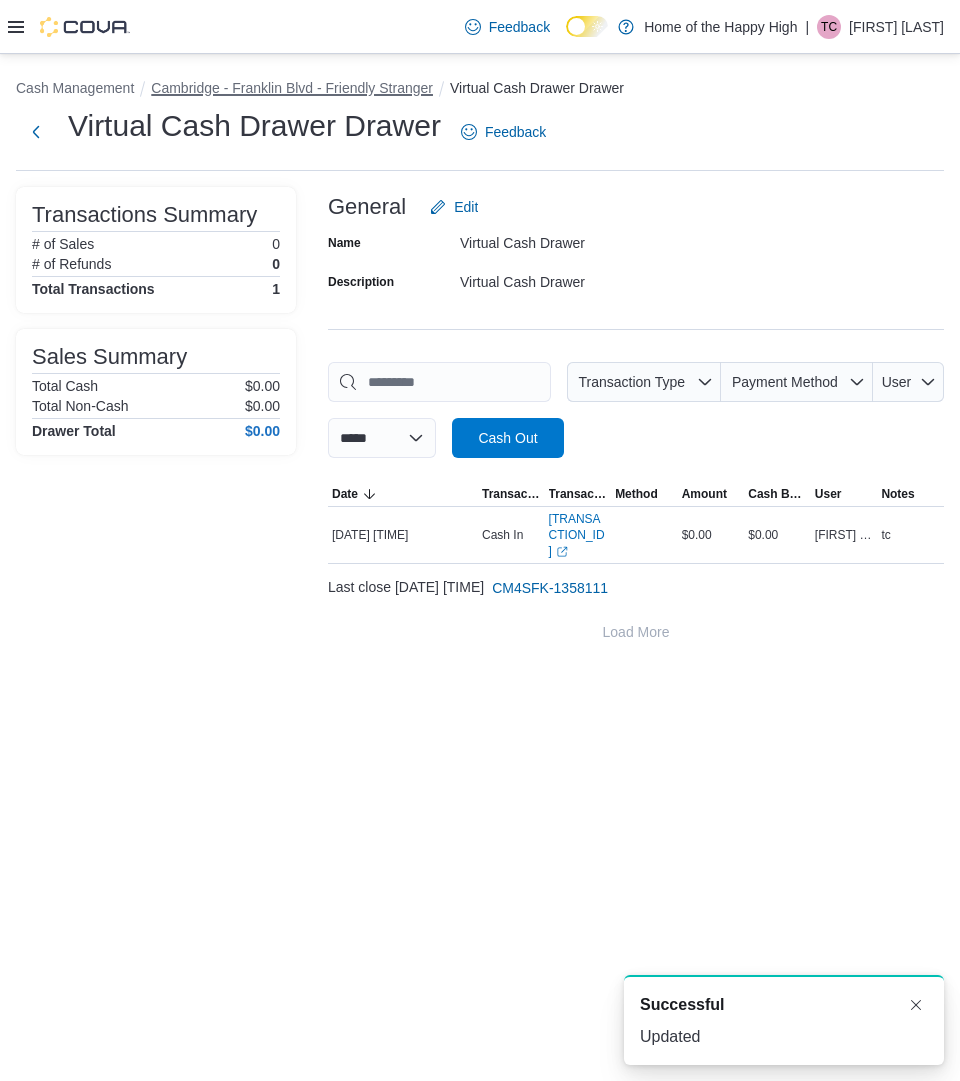 click on "Cambridge - Franklin Blvd - Friendly Stranger" at bounding box center (292, 88) 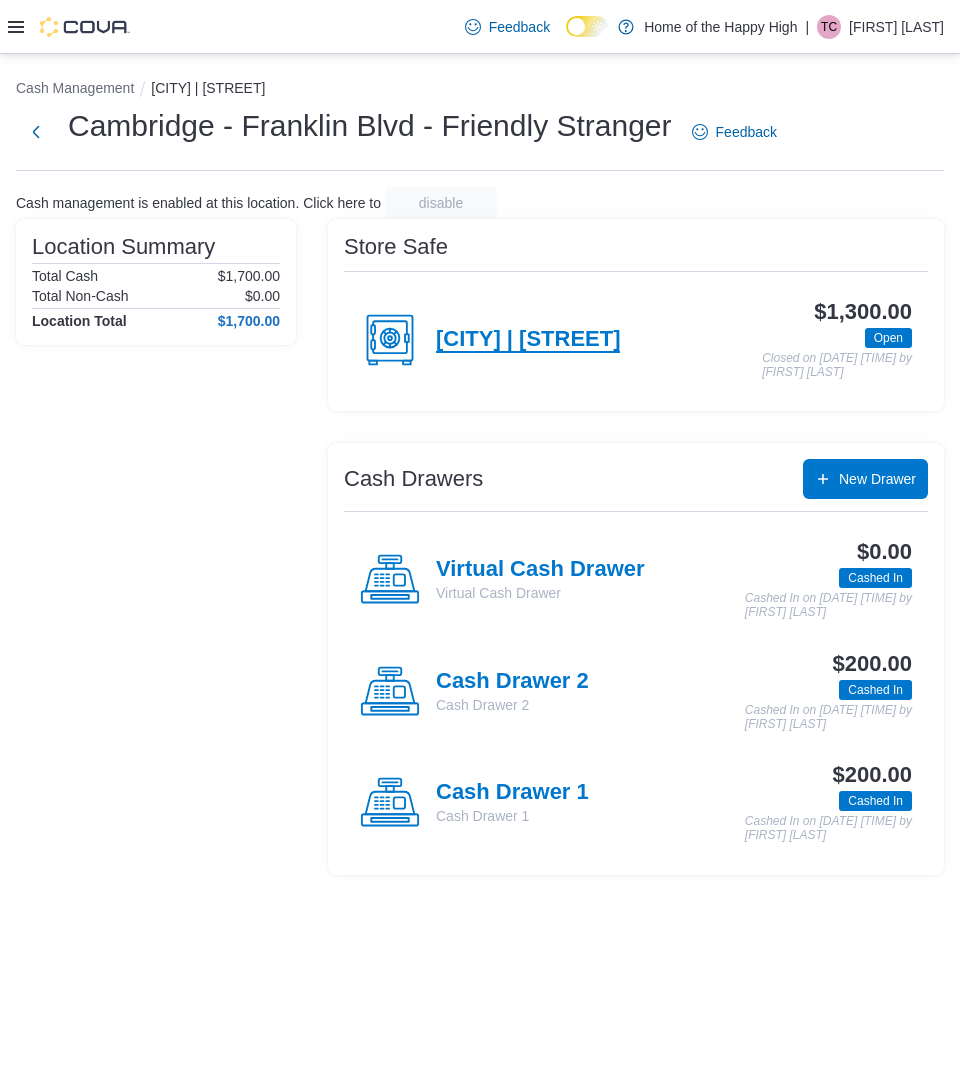 click on "[CITY] | [STREET]" at bounding box center (528, 340) 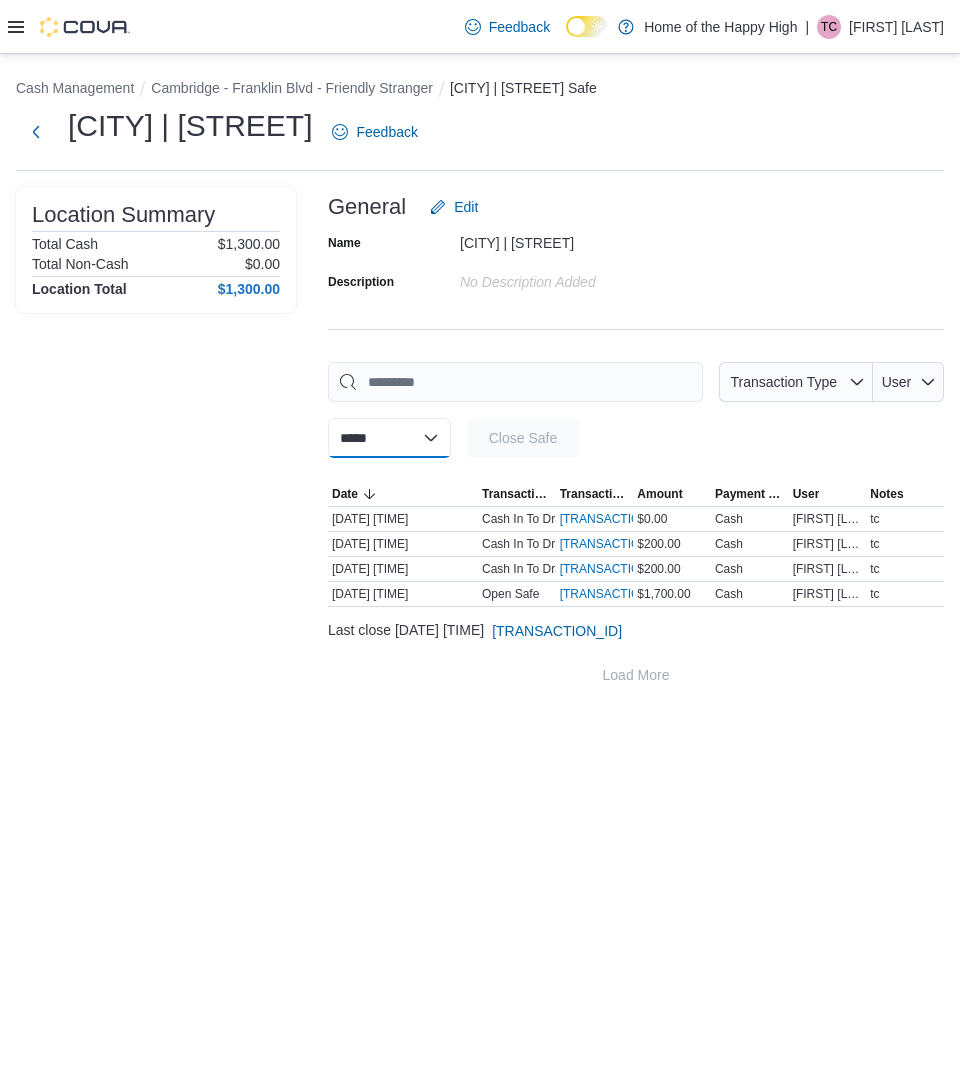click on "**********" at bounding box center (389, 438) 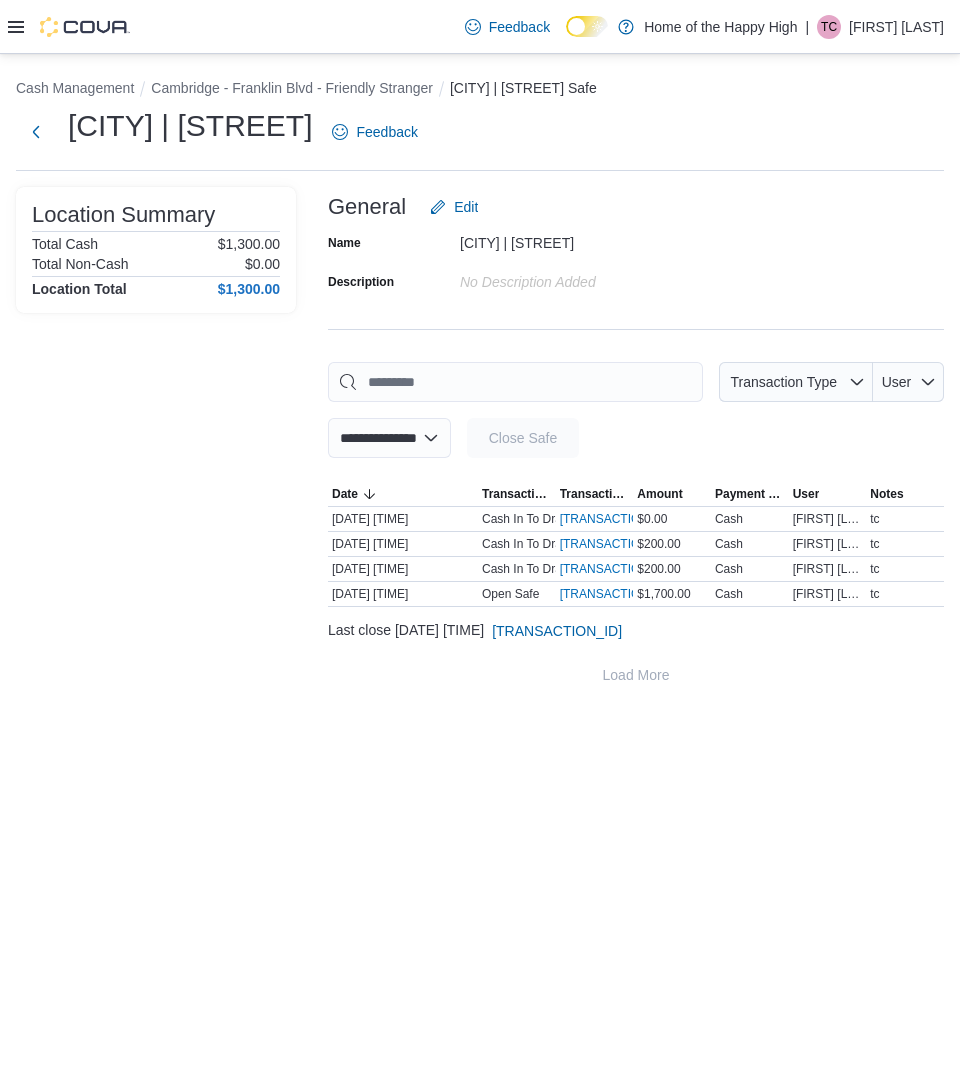click on "**********" at bounding box center (389, 438) 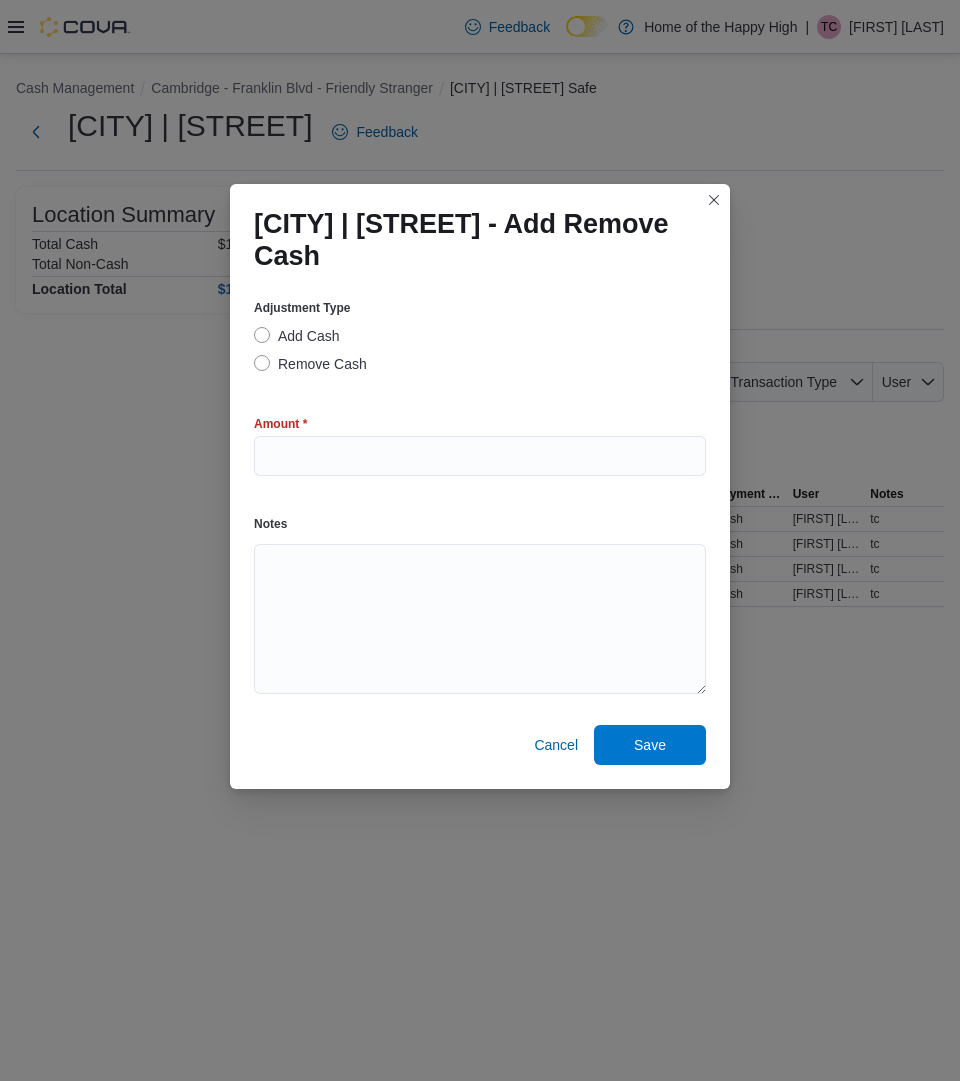 click on "Remove Cash" at bounding box center [310, 364] 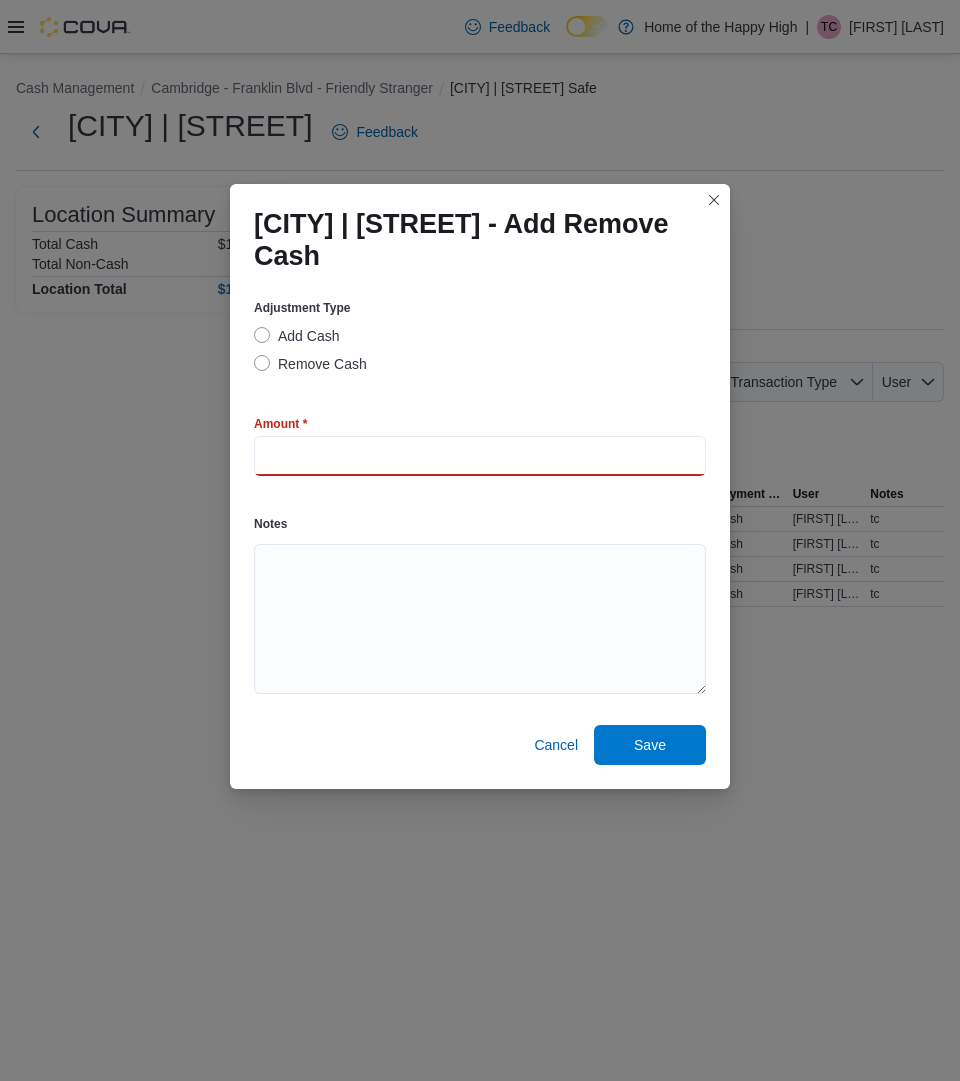 click at bounding box center [480, 456] 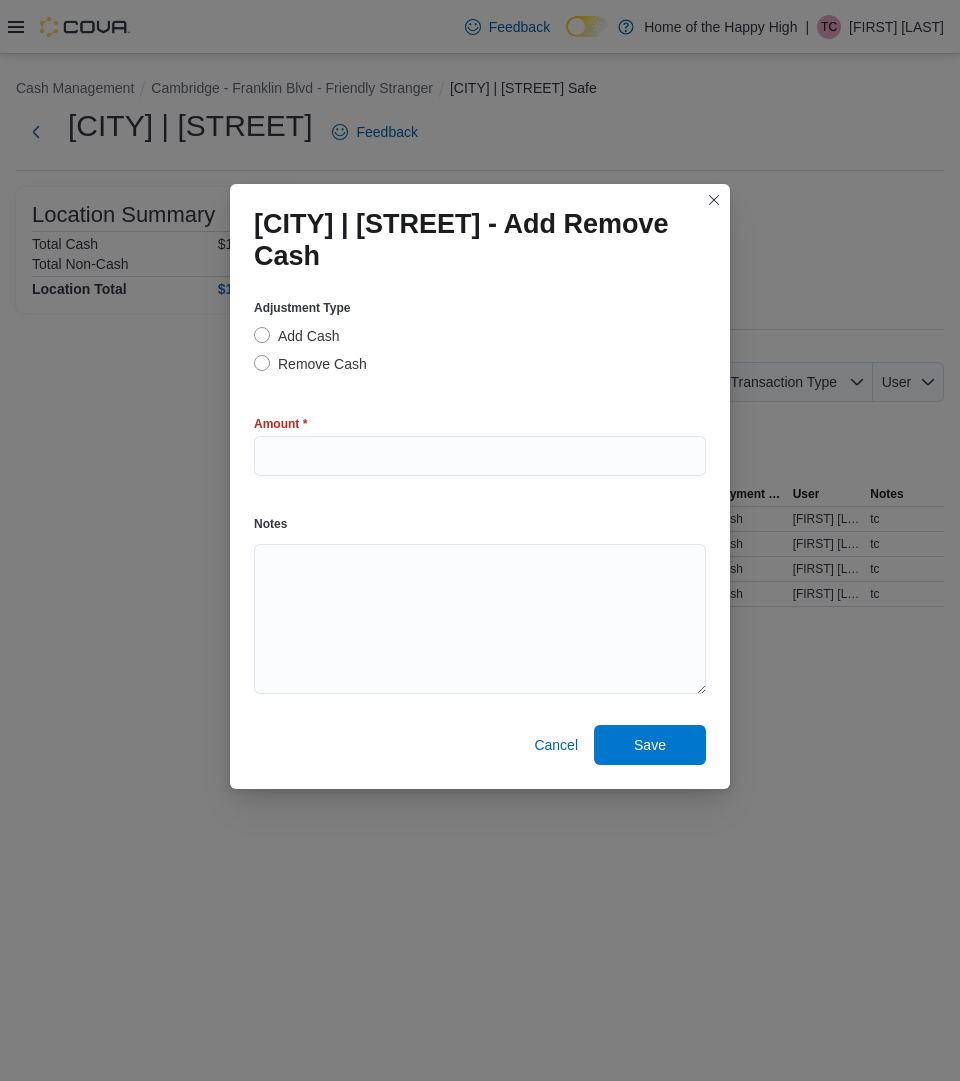 click on "Cancel Save" at bounding box center (480, 745) 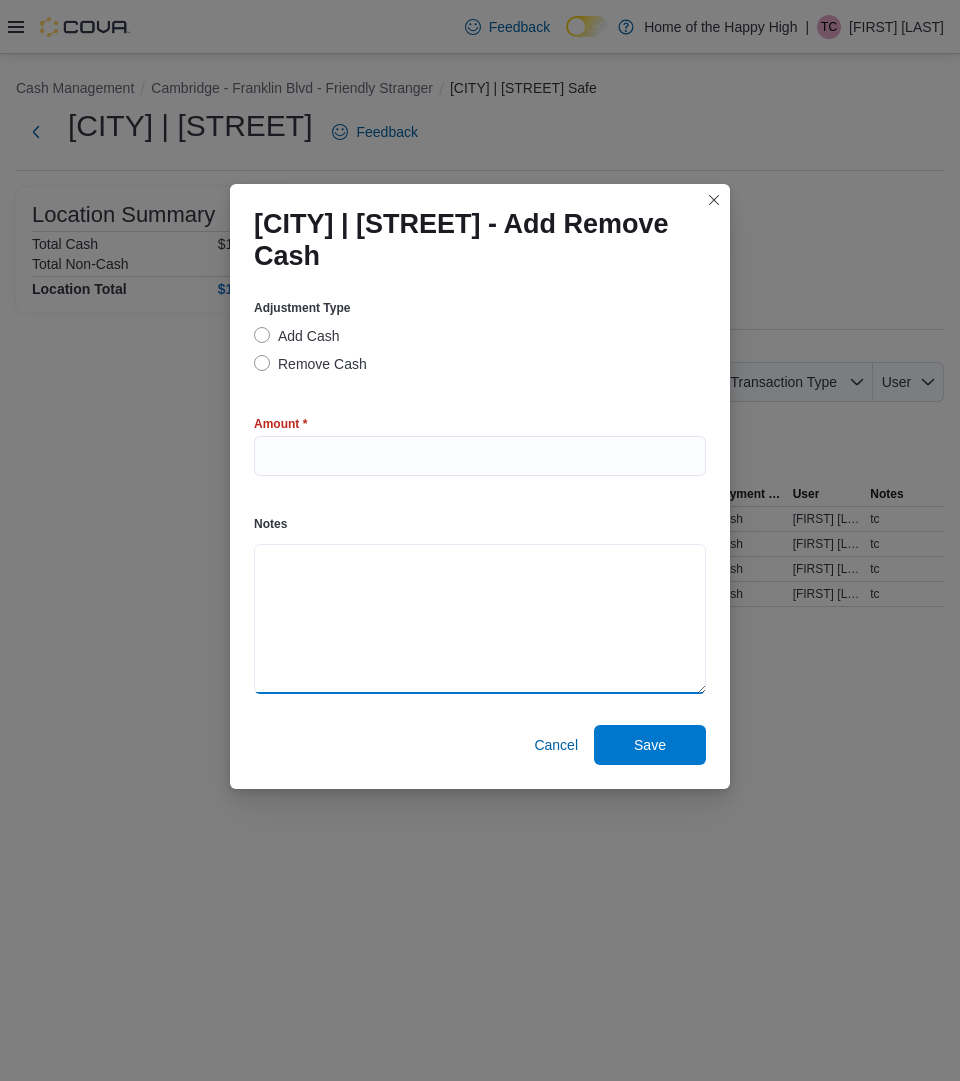 click on "Notes" at bounding box center [480, 619] 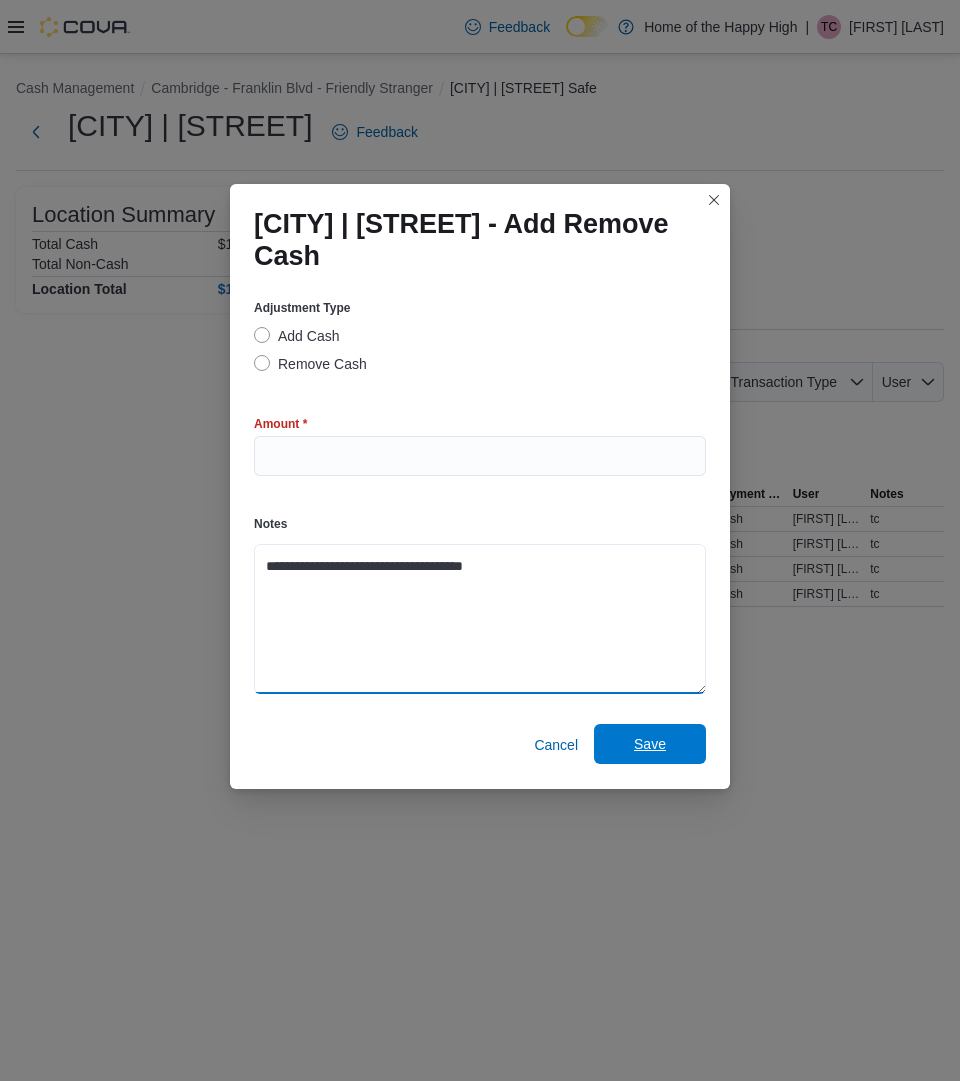 type on "**********" 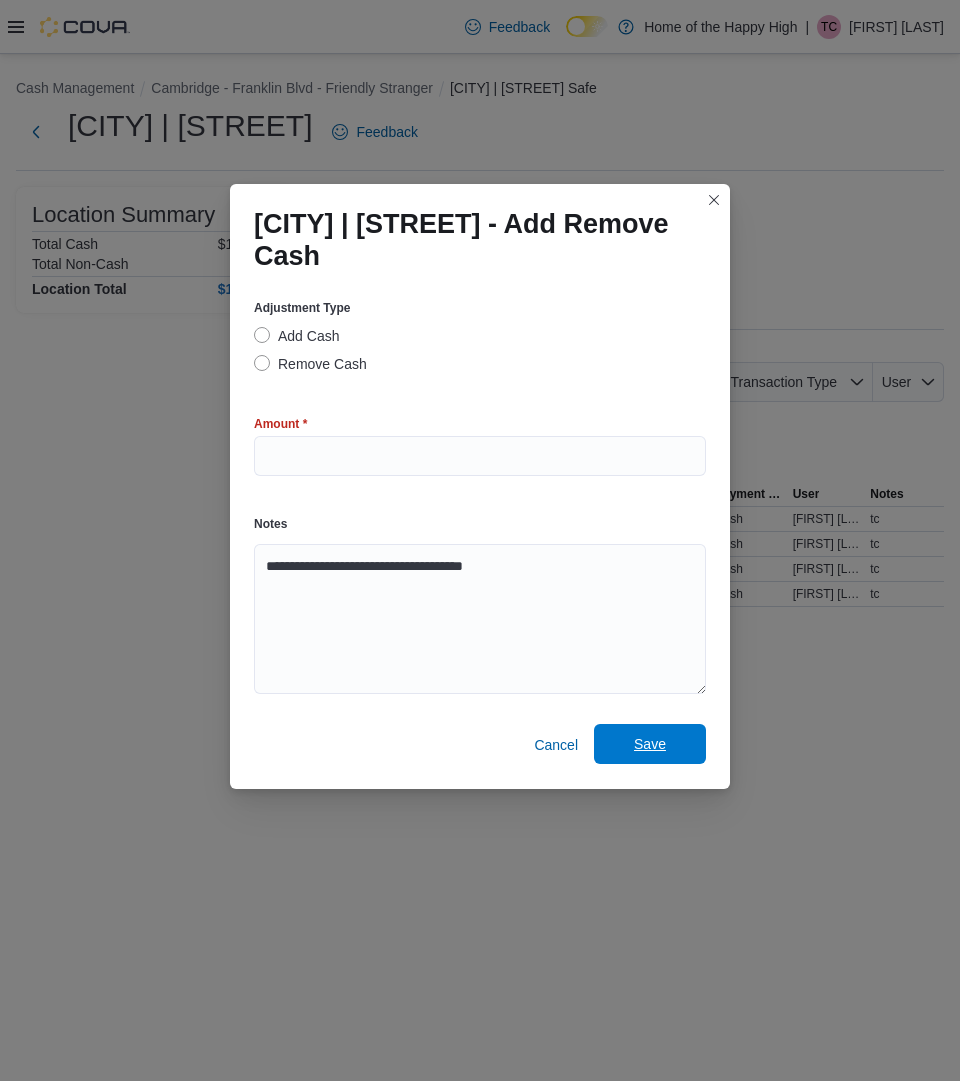 click on "Save" at bounding box center (650, 744) 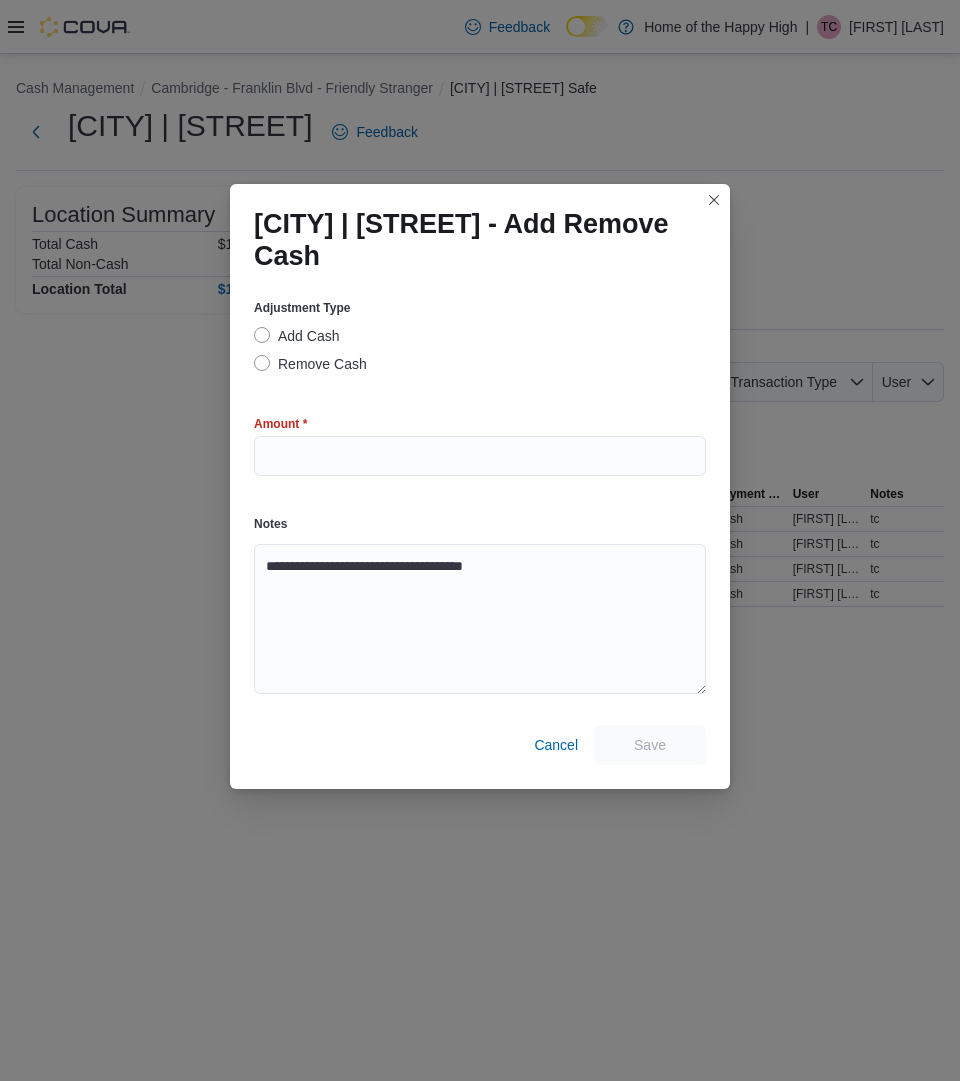 scroll, scrollTop: 0, scrollLeft: 0, axis: both 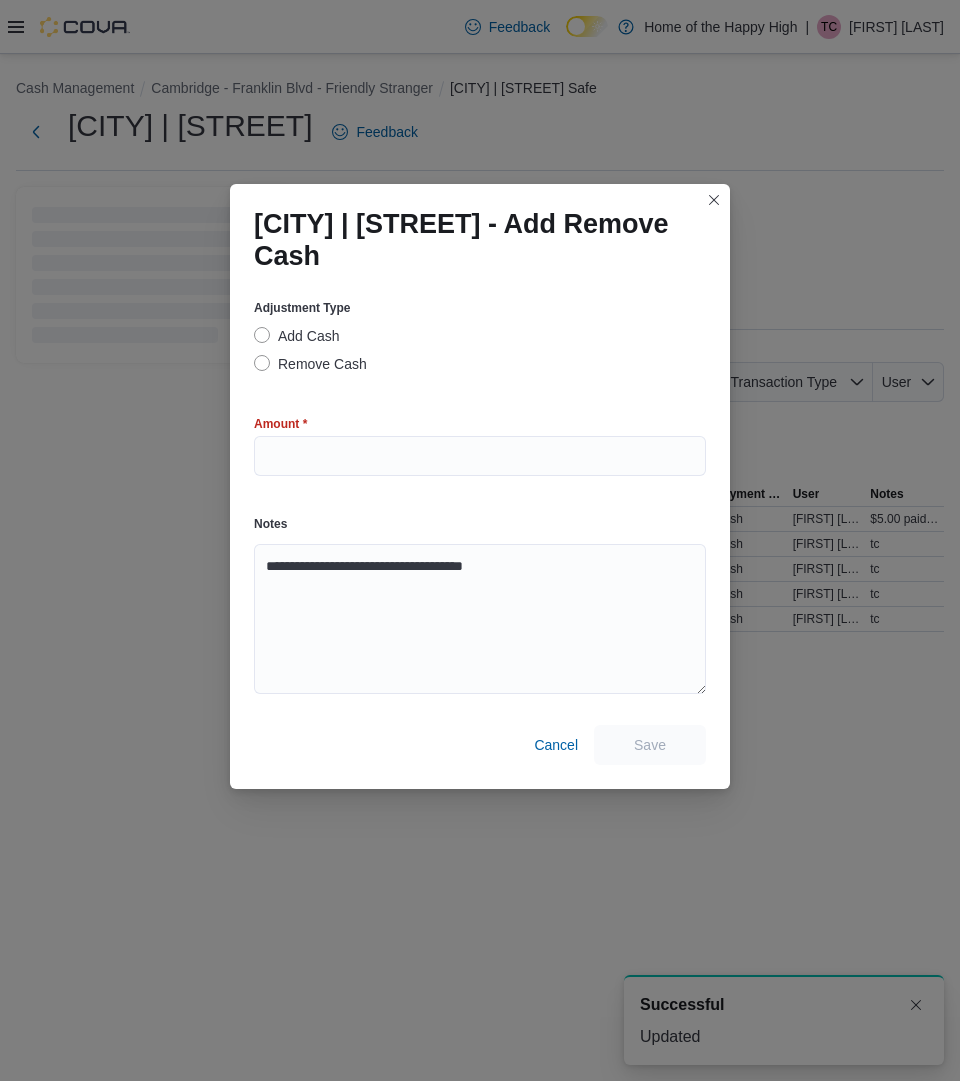 select 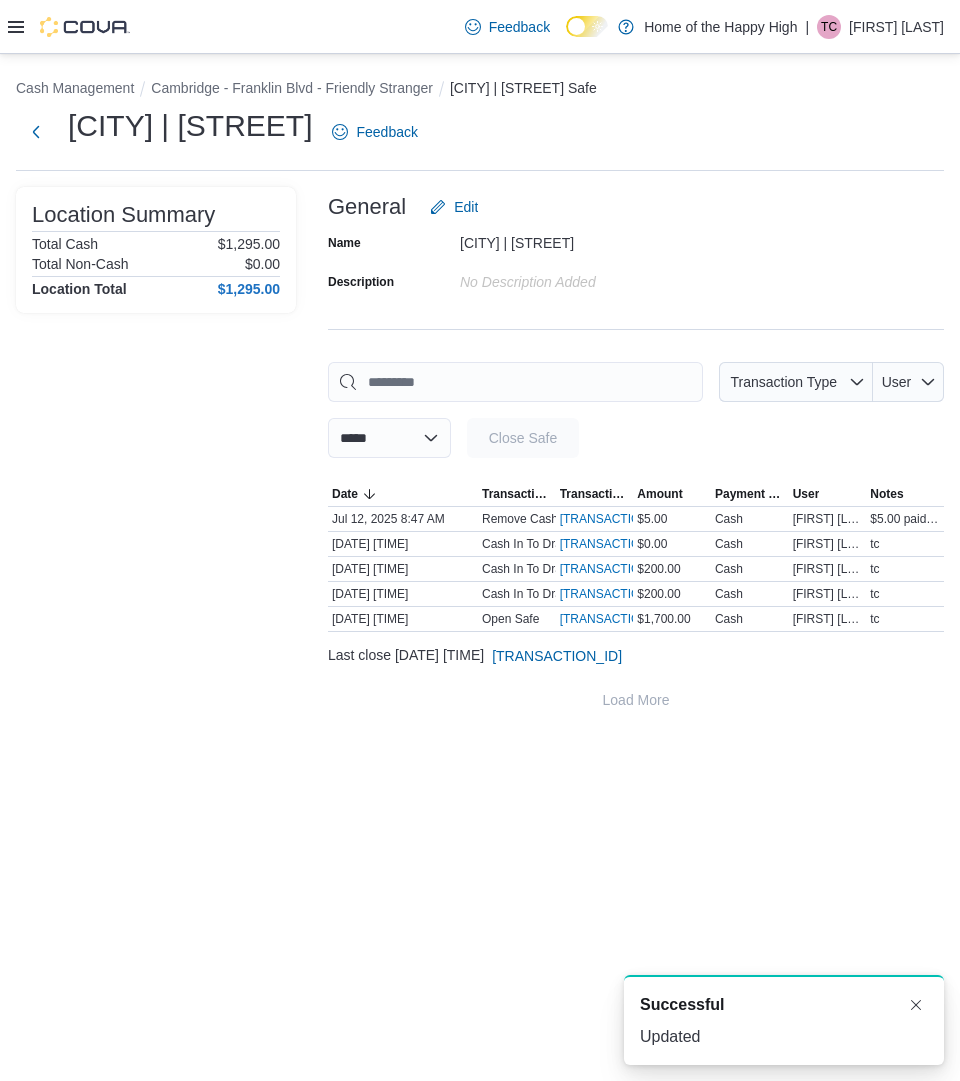 click at bounding box center (69, 26) 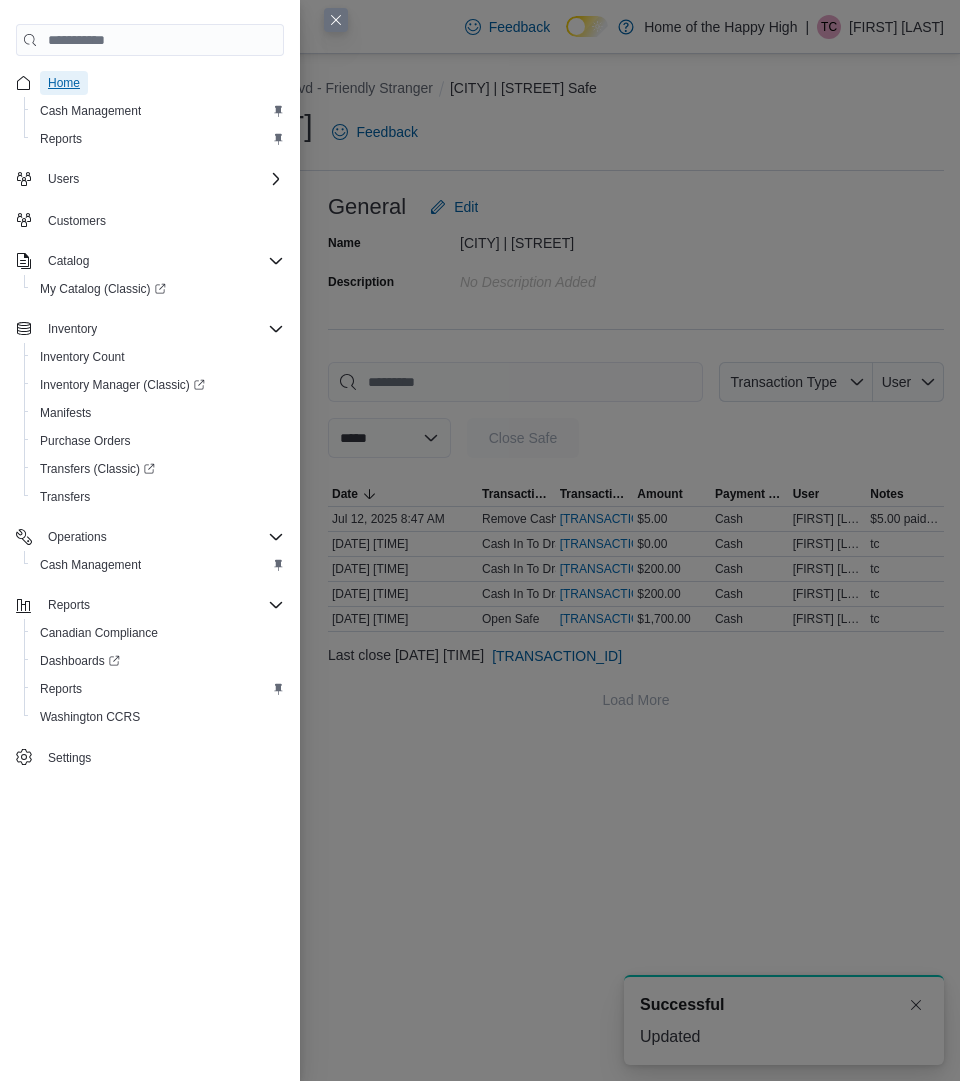 click on "Home" at bounding box center [64, 83] 